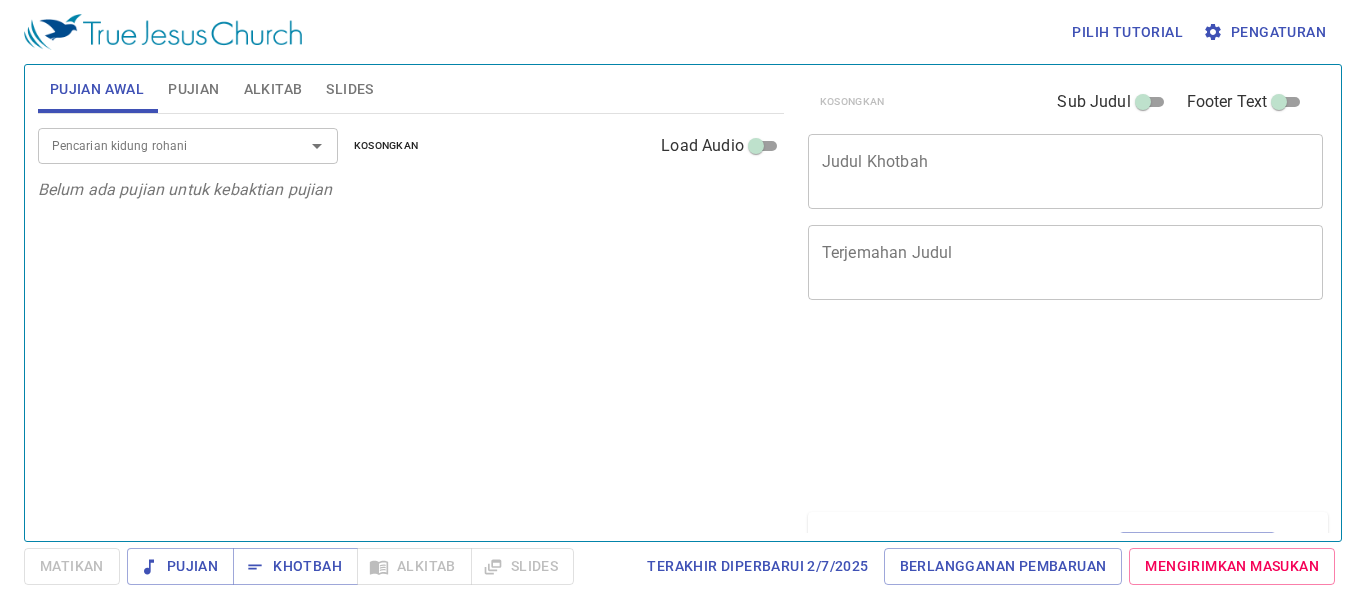 scroll, scrollTop: 0, scrollLeft: 0, axis: both 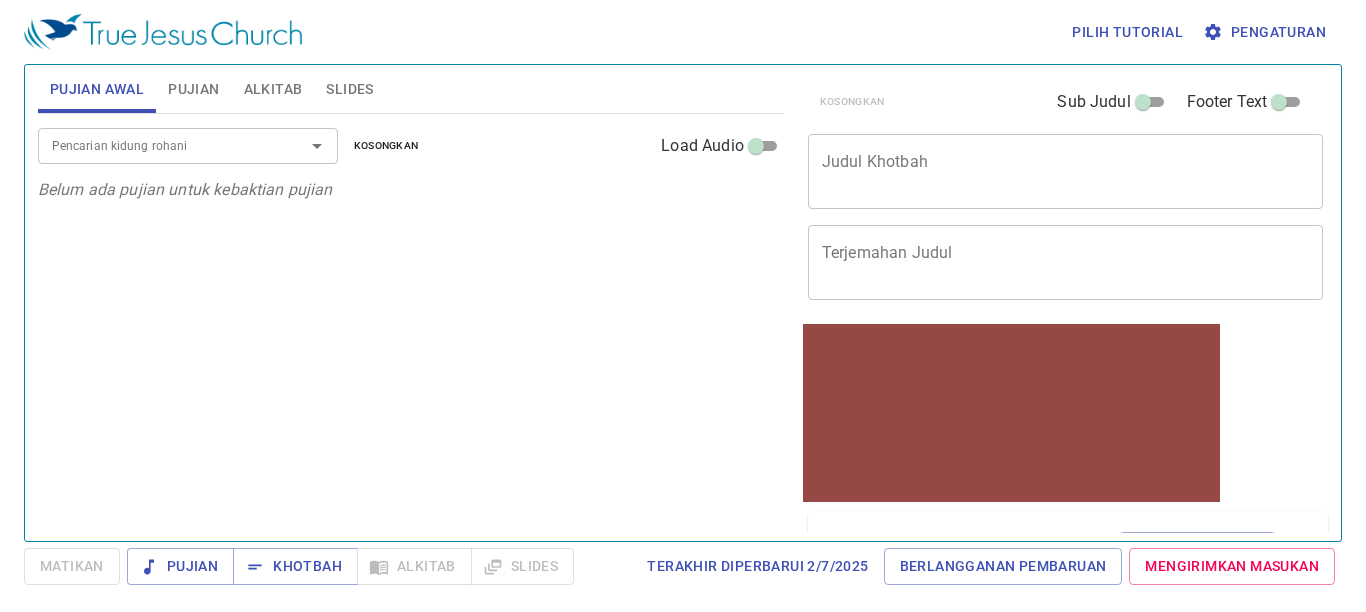 click on "Pengaturan" at bounding box center (1266, 32) 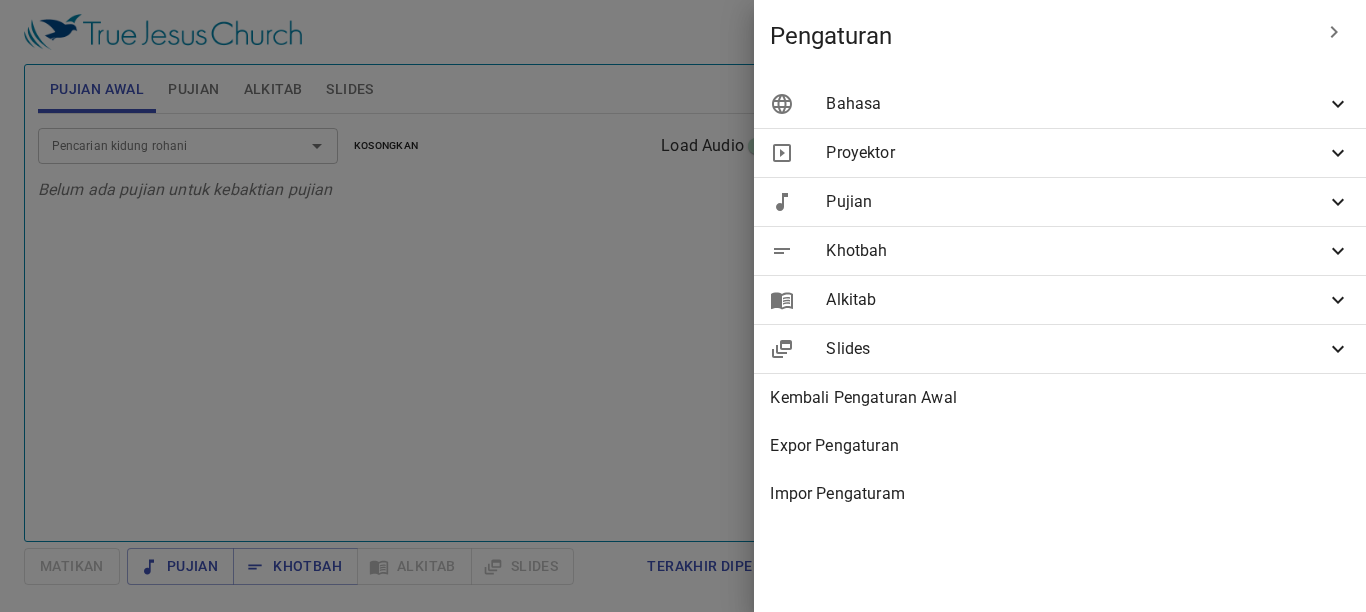 click 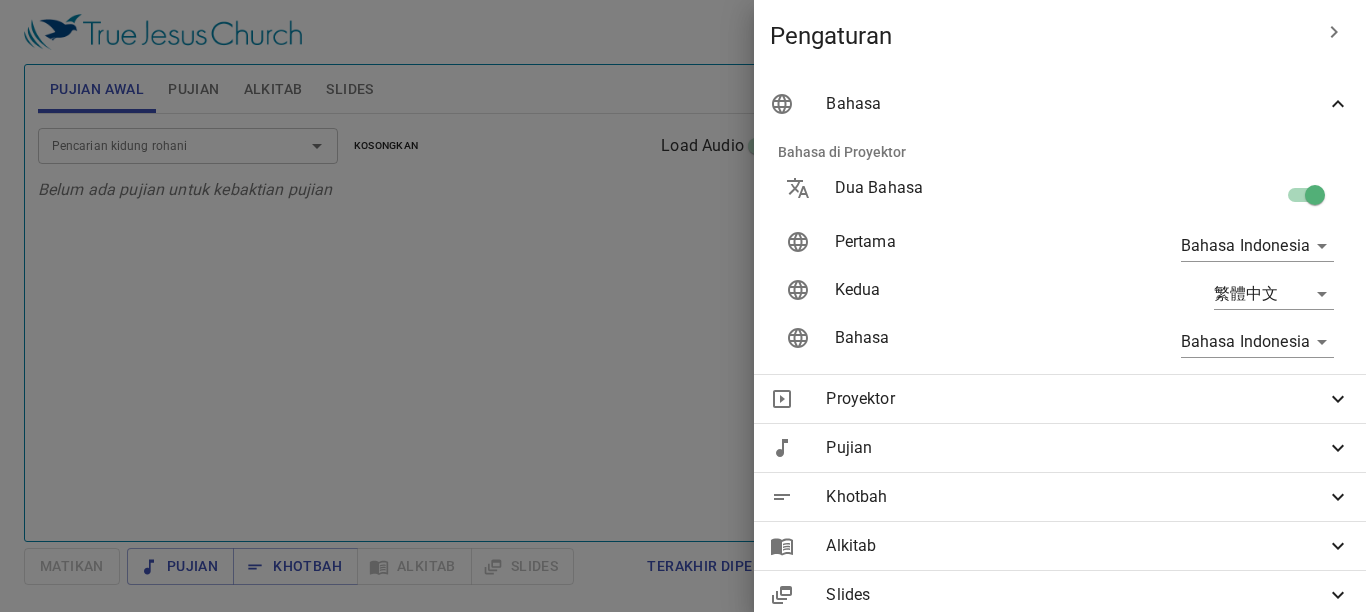click at bounding box center (1315, 199) 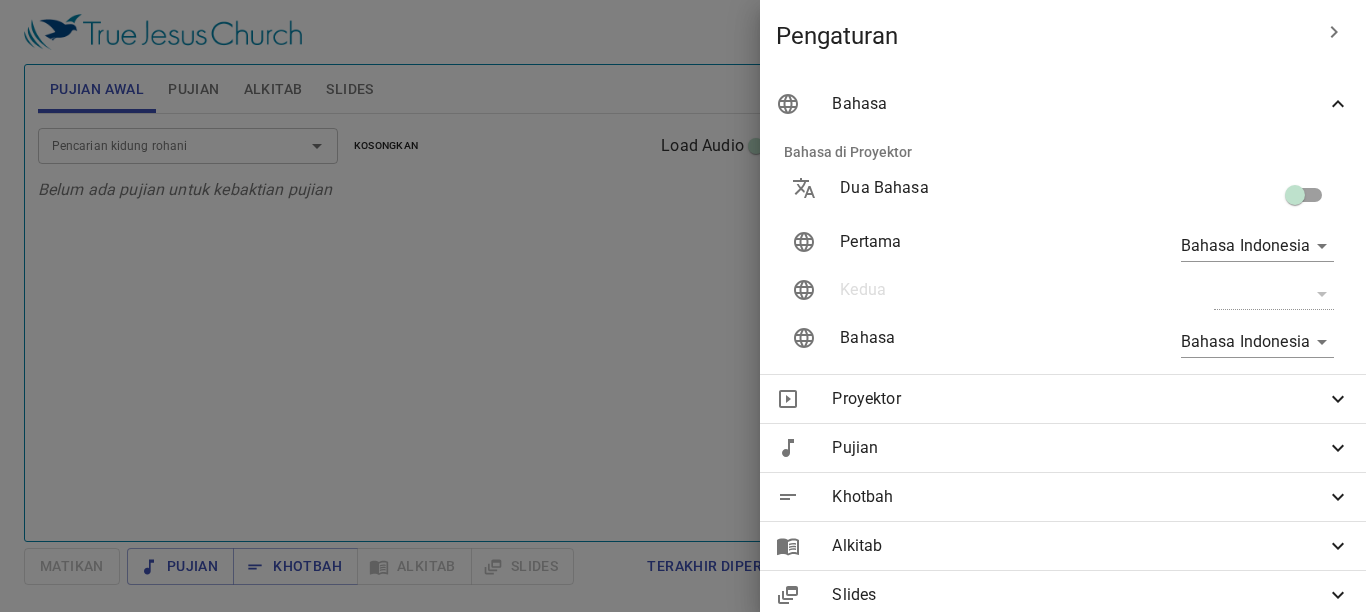 click at bounding box center (683, 306) 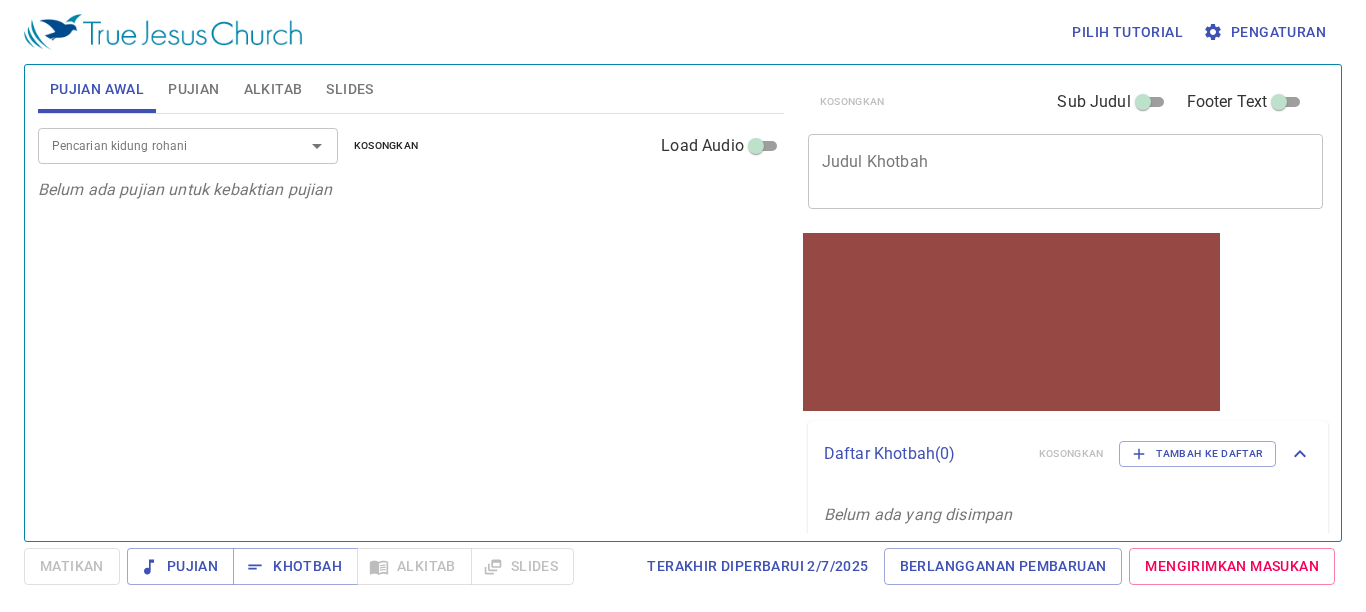 click on "Sub Judul" at bounding box center (1143, 106) 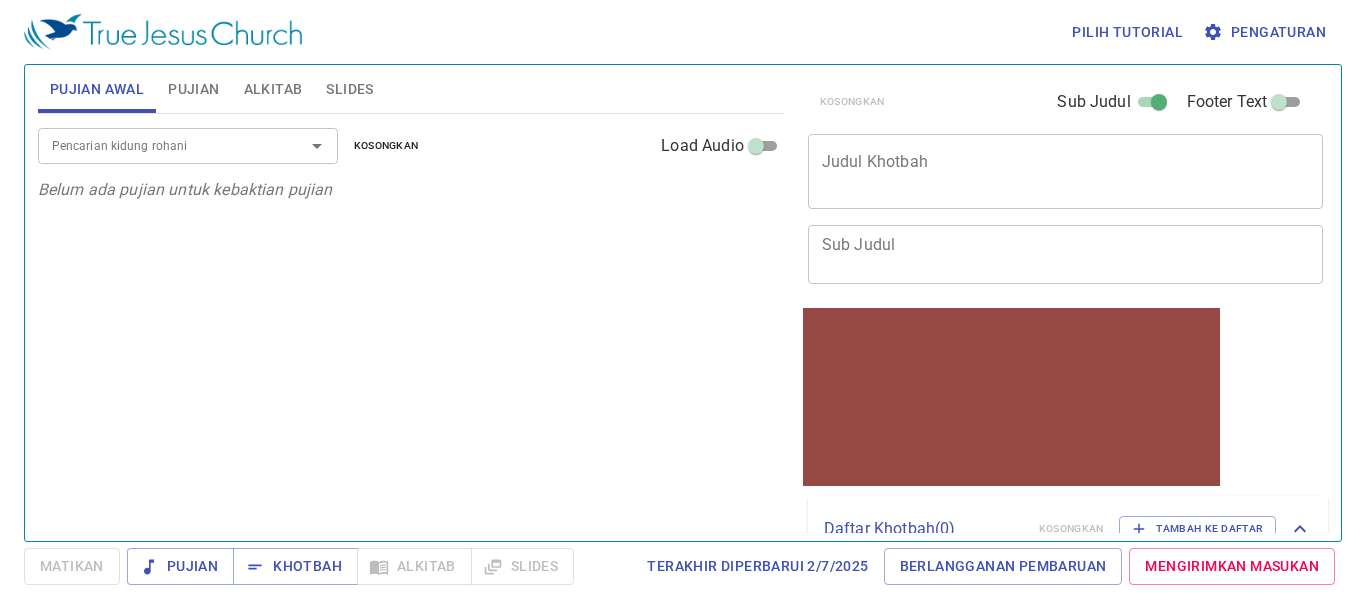 click on "Footer Text" at bounding box center [1279, 106] 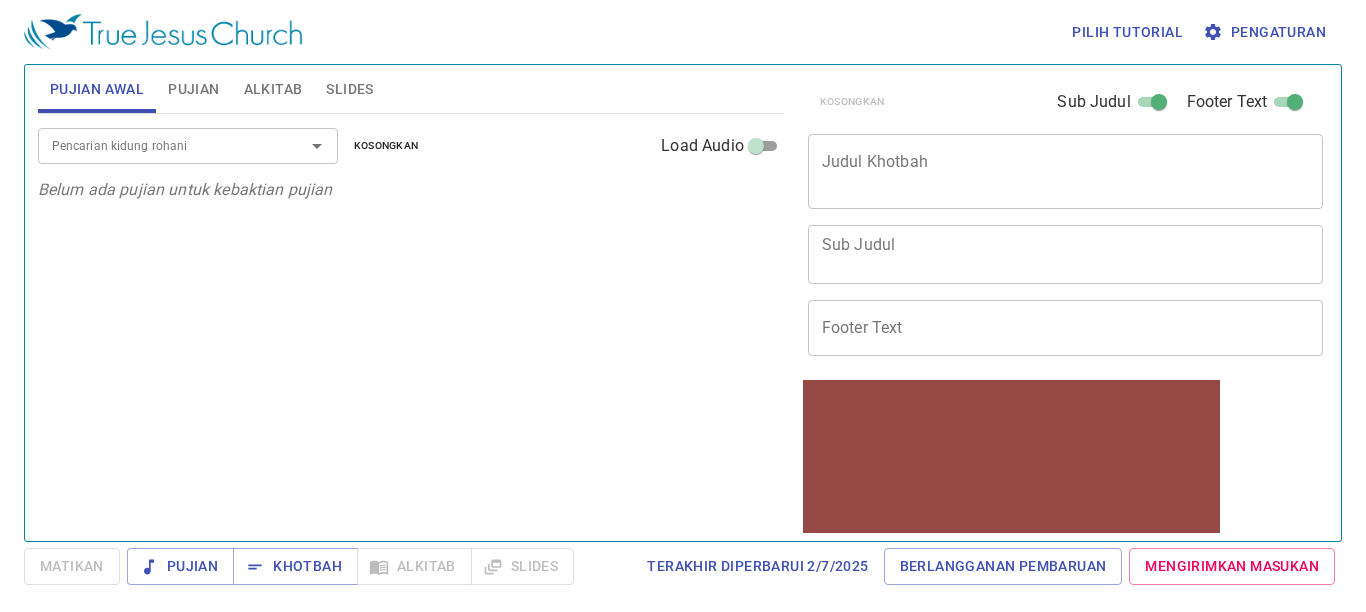 click on "Sub Judul" at bounding box center [1066, 254] 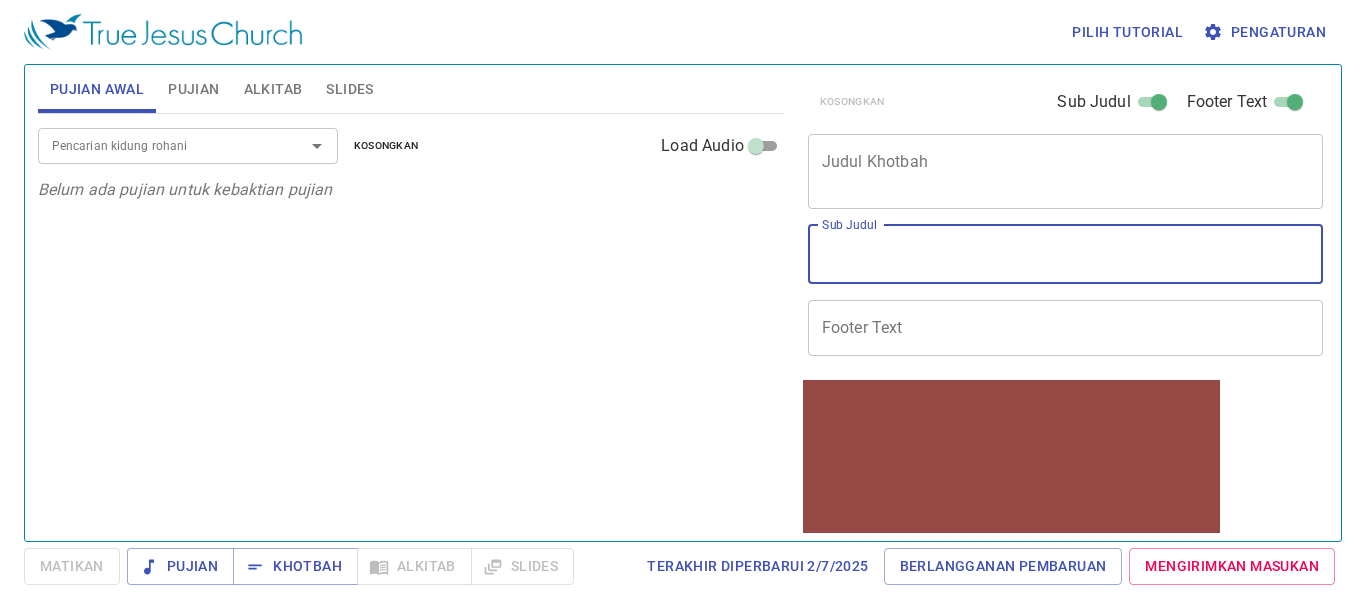 click on "Sub Judul" at bounding box center (1066, 254) 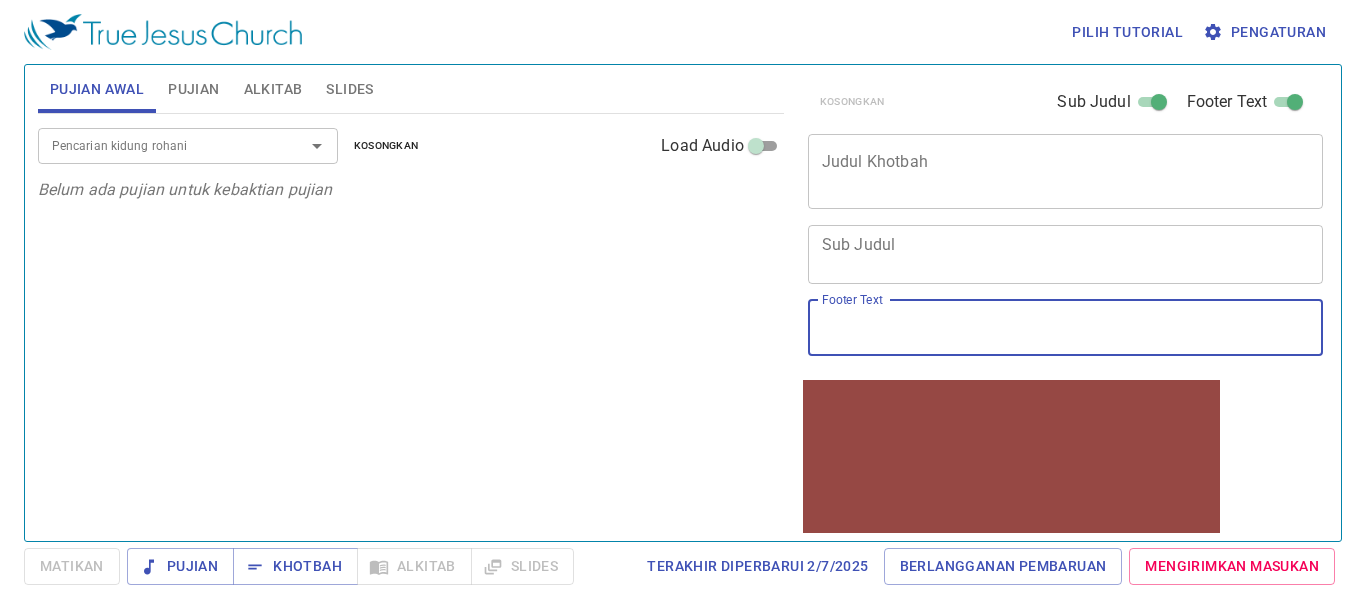 click on "Footer Text" at bounding box center [1066, 328] 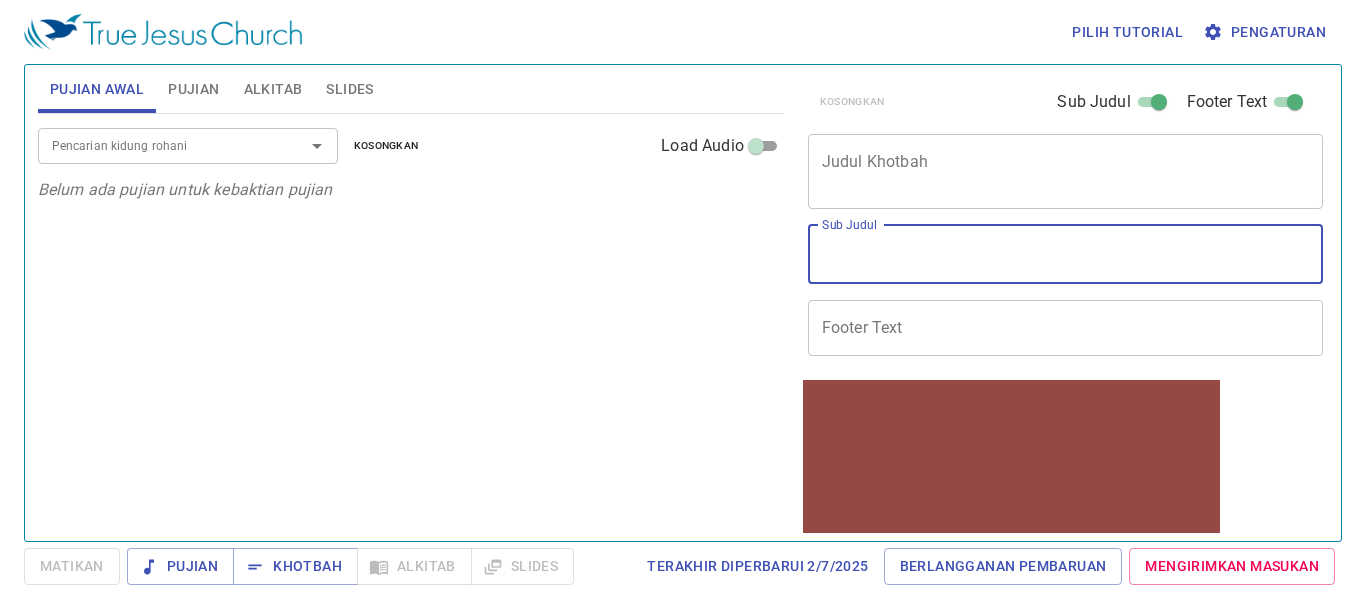 click on "Sub Judul" at bounding box center [1066, 254] 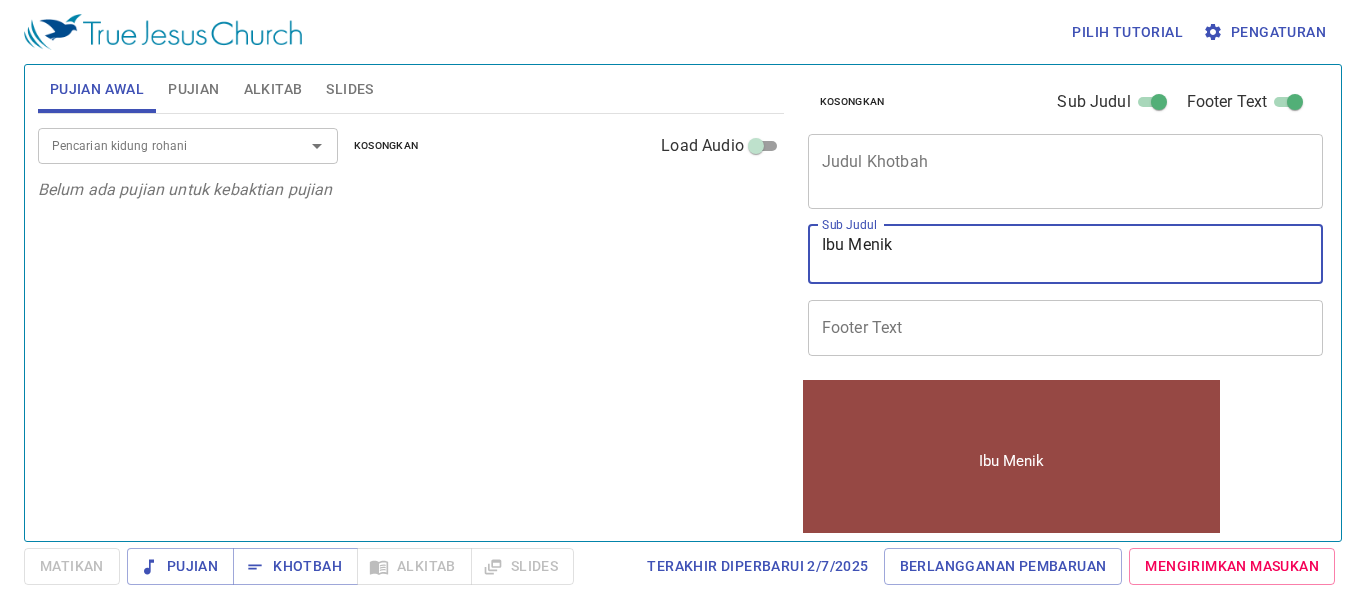 type on "Ibu Menik" 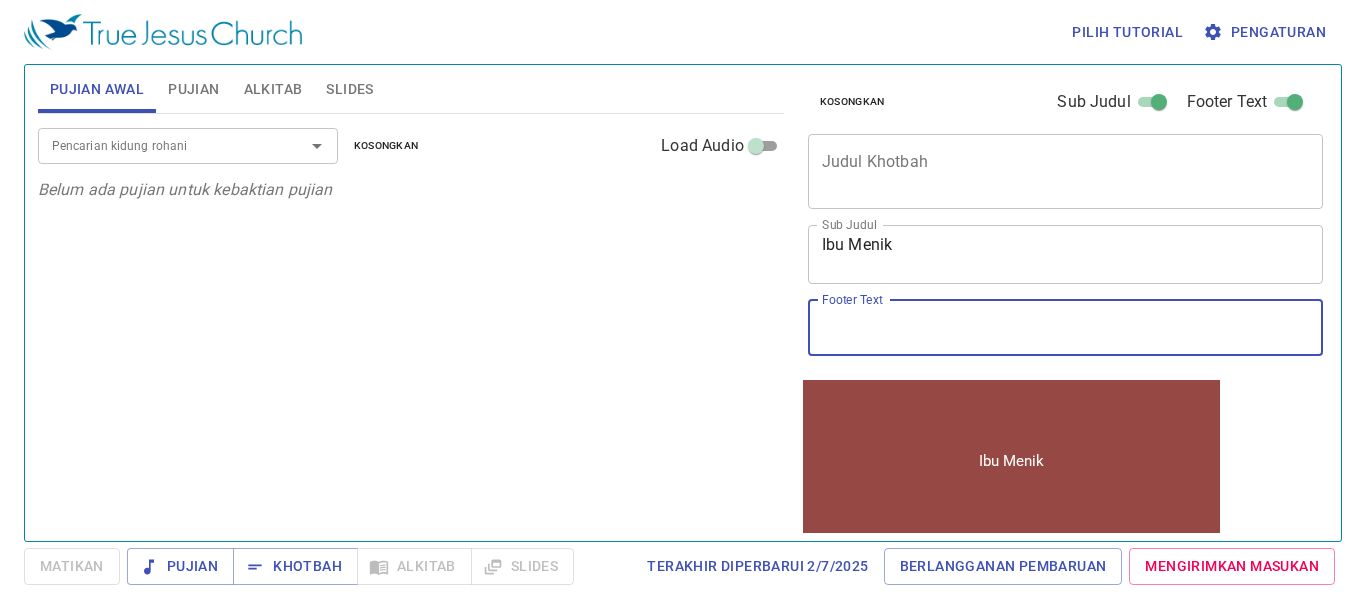 click on "Footer Text" at bounding box center (1066, 328) 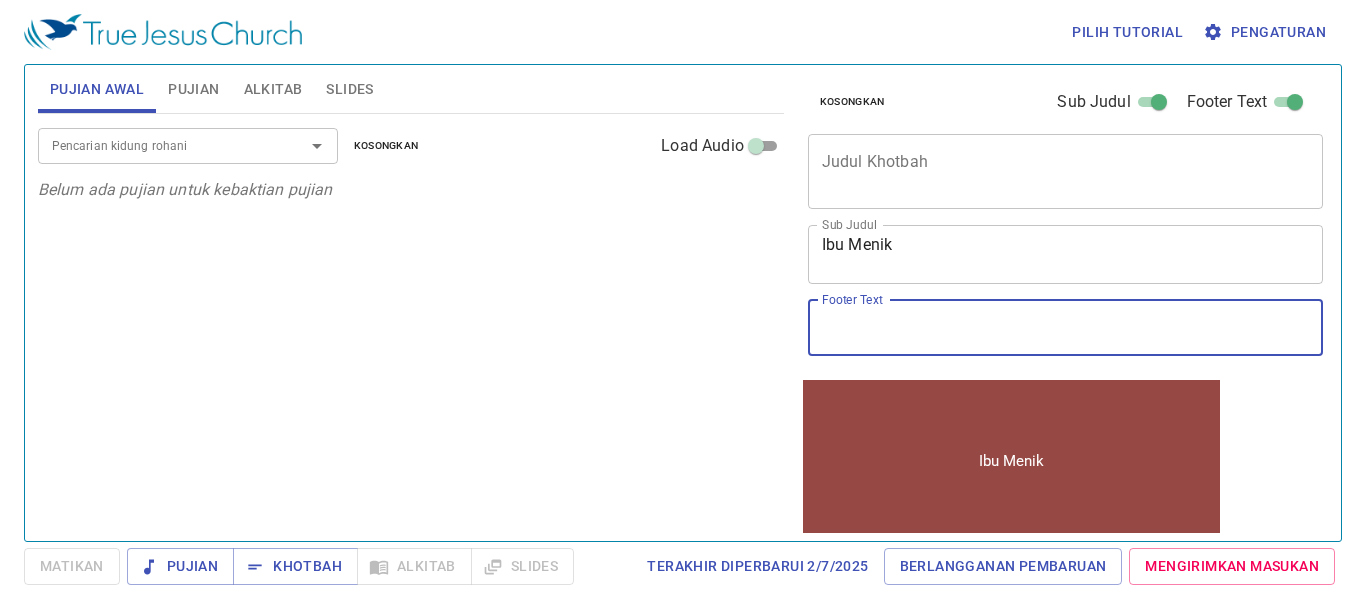 type on "Ibadah Sabat - Gereja Yesus Sejati Cilacap" 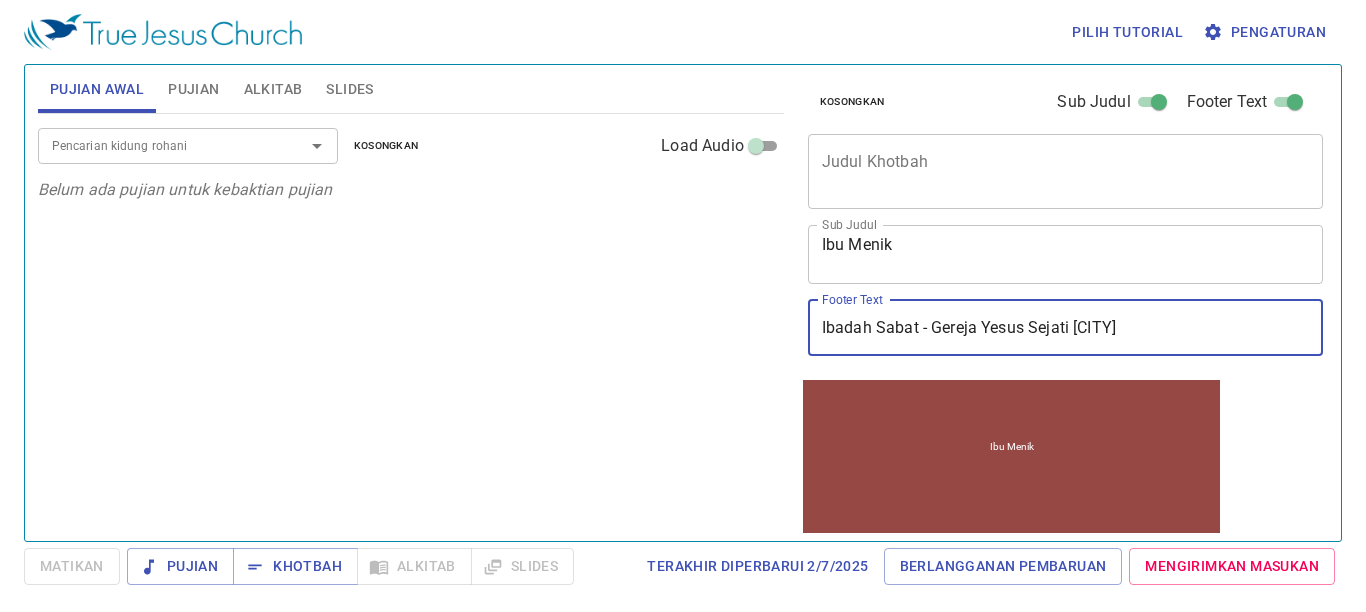 click on "Pencarian kidung rohani" at bounding box center [158, 145] 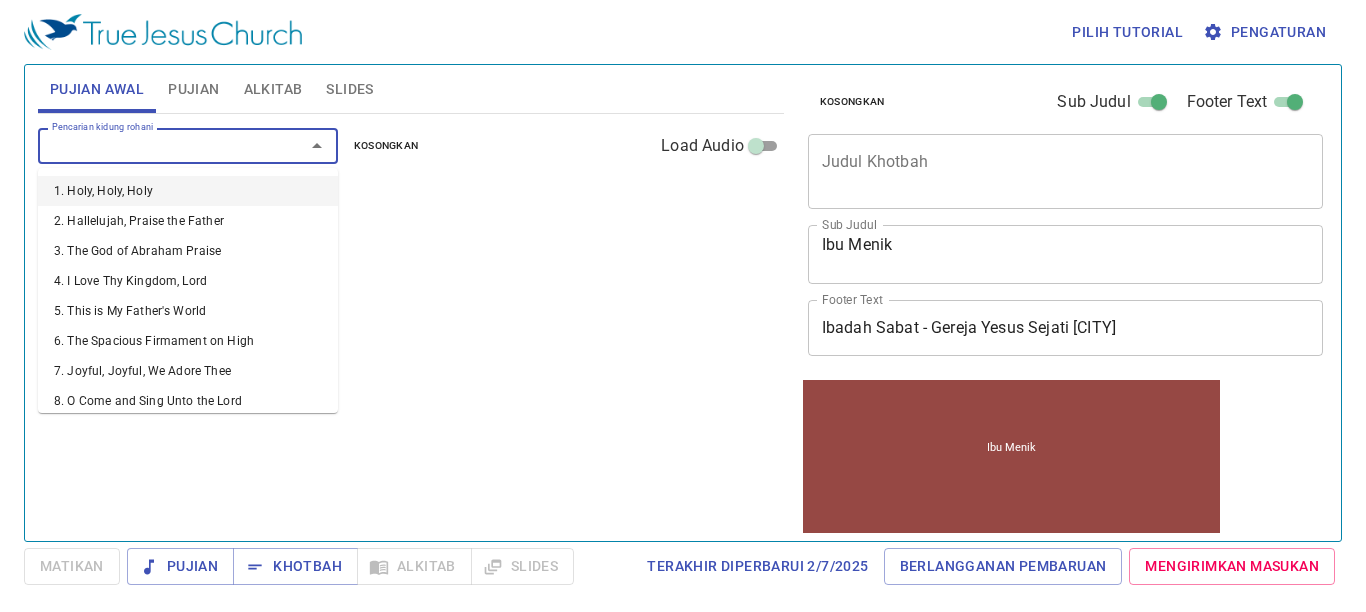 click on "Pujian" at bounding box center [193, 89] 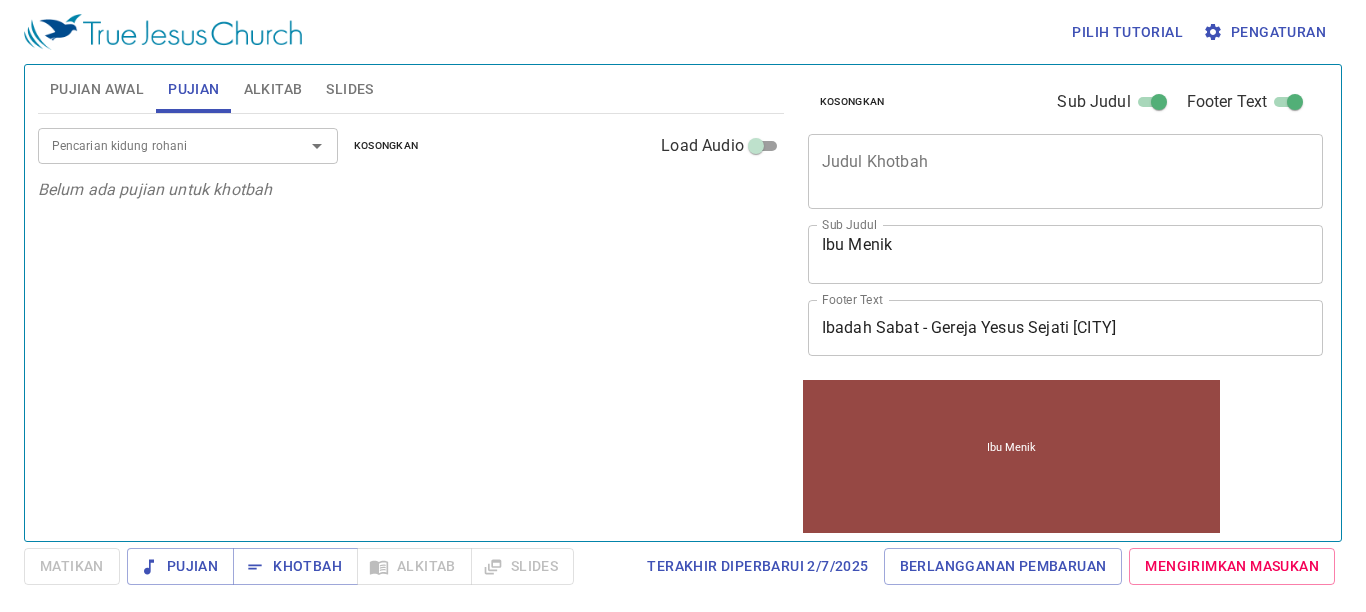 click on "Pencarian kidung rohani" at bounding box center (158, 145) 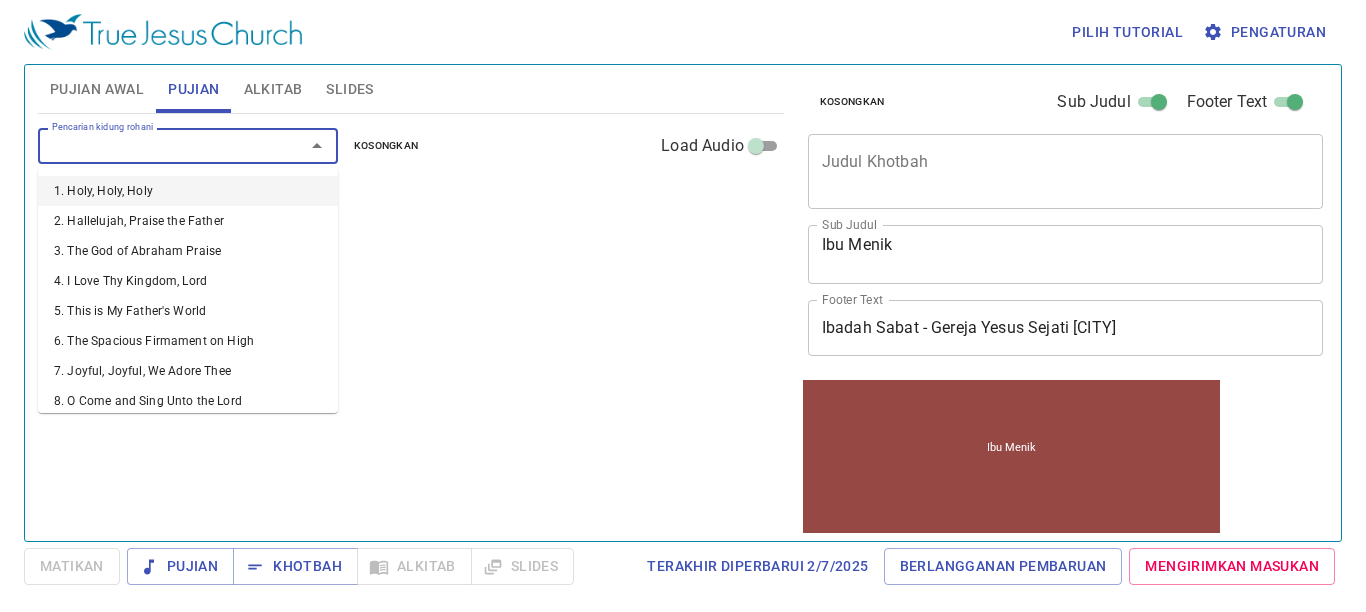 click on "Alkitab" at bounding box center (273, 89) 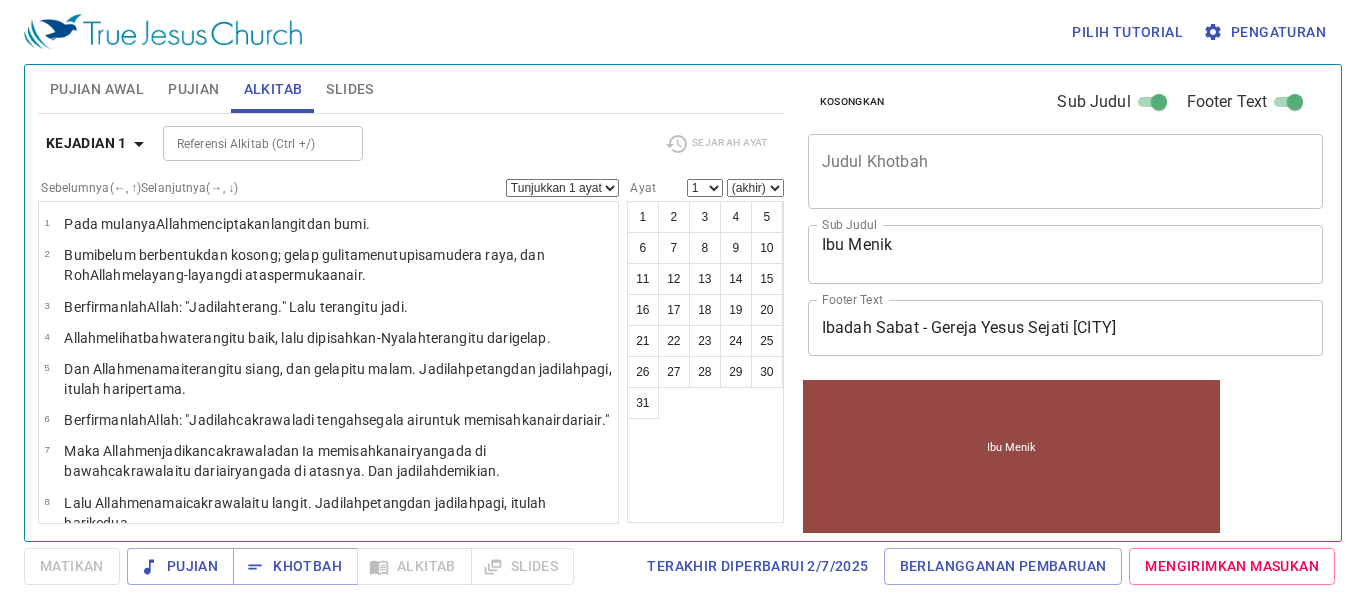 click on "Pujian" at bounding box center (193, 89) 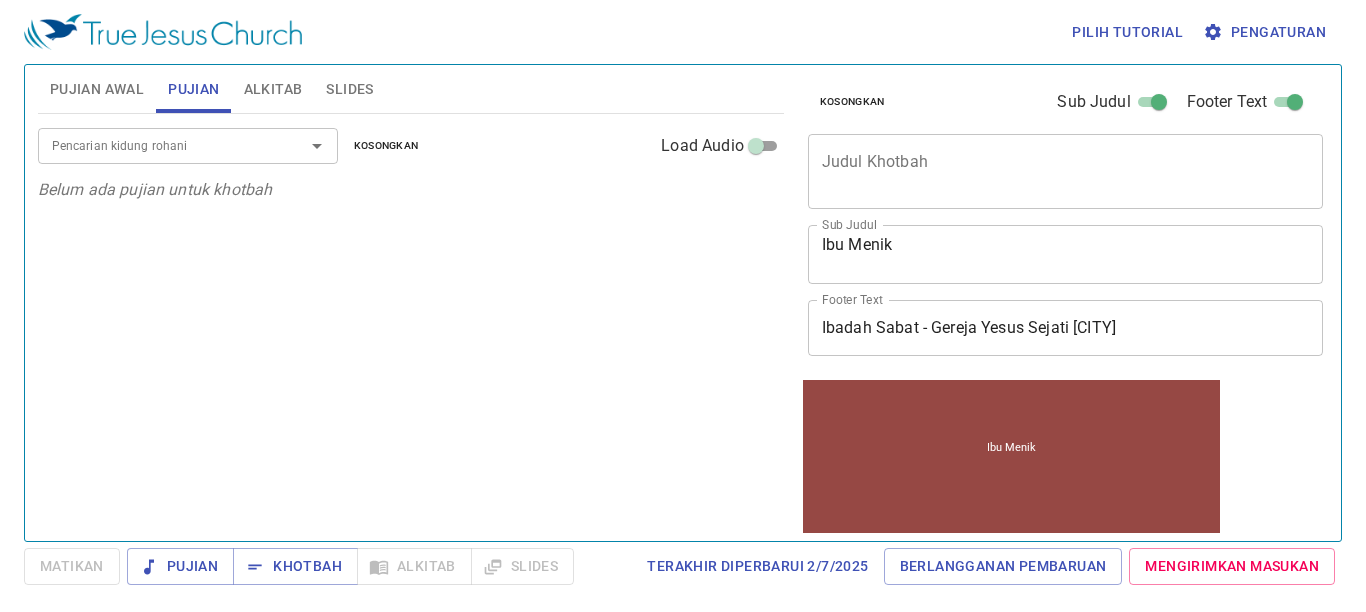 click on "Pujian Awal" at bounding box center (97, 89) 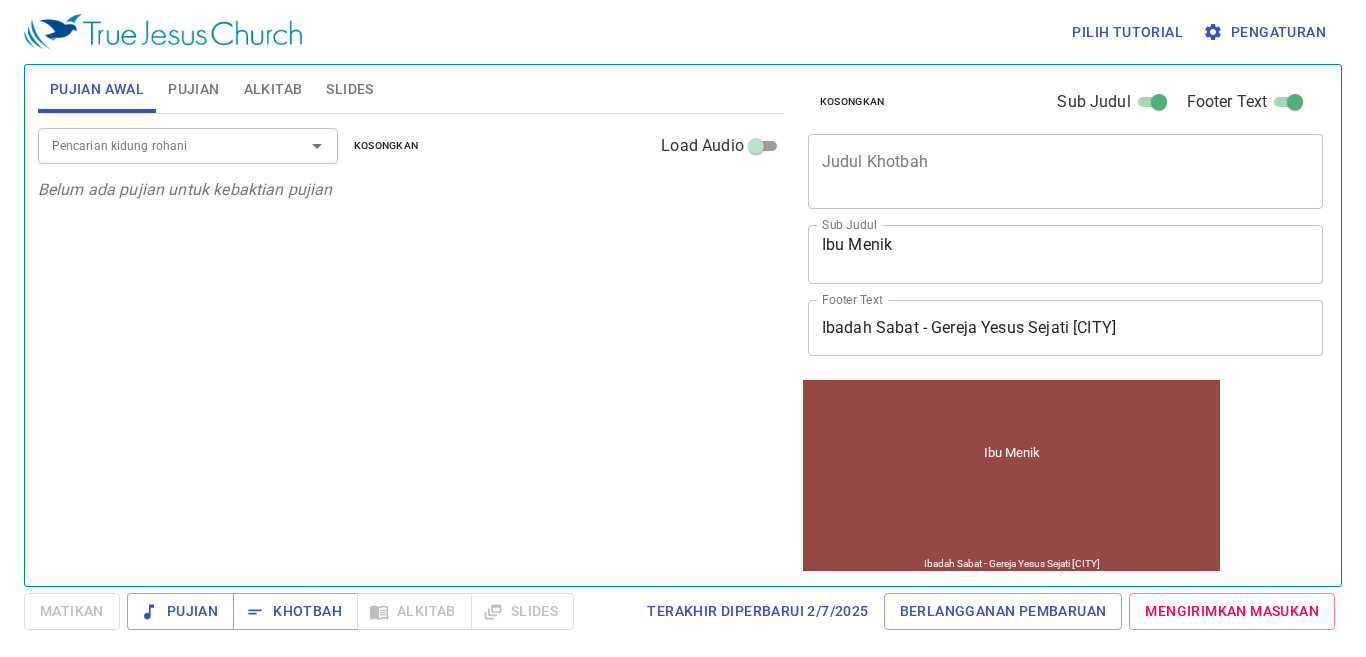 click on "Pencarian kidung rohani" at bounding box center [158, 145] 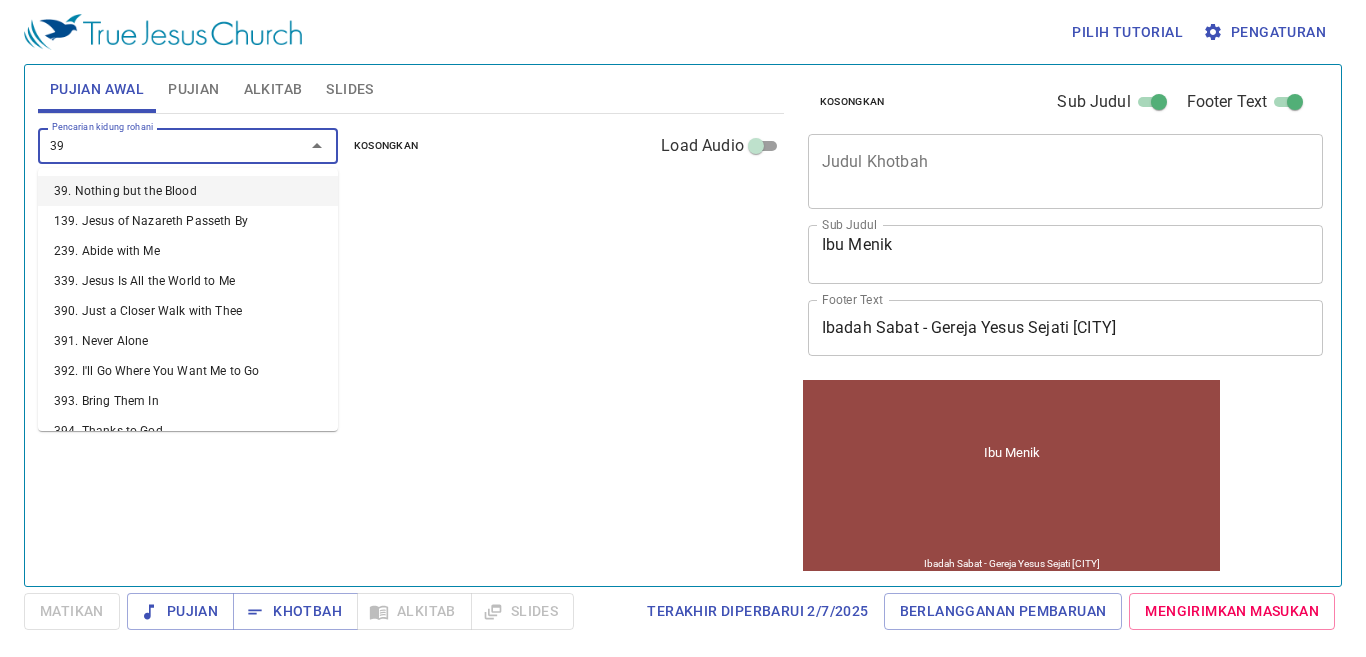 type on "393" 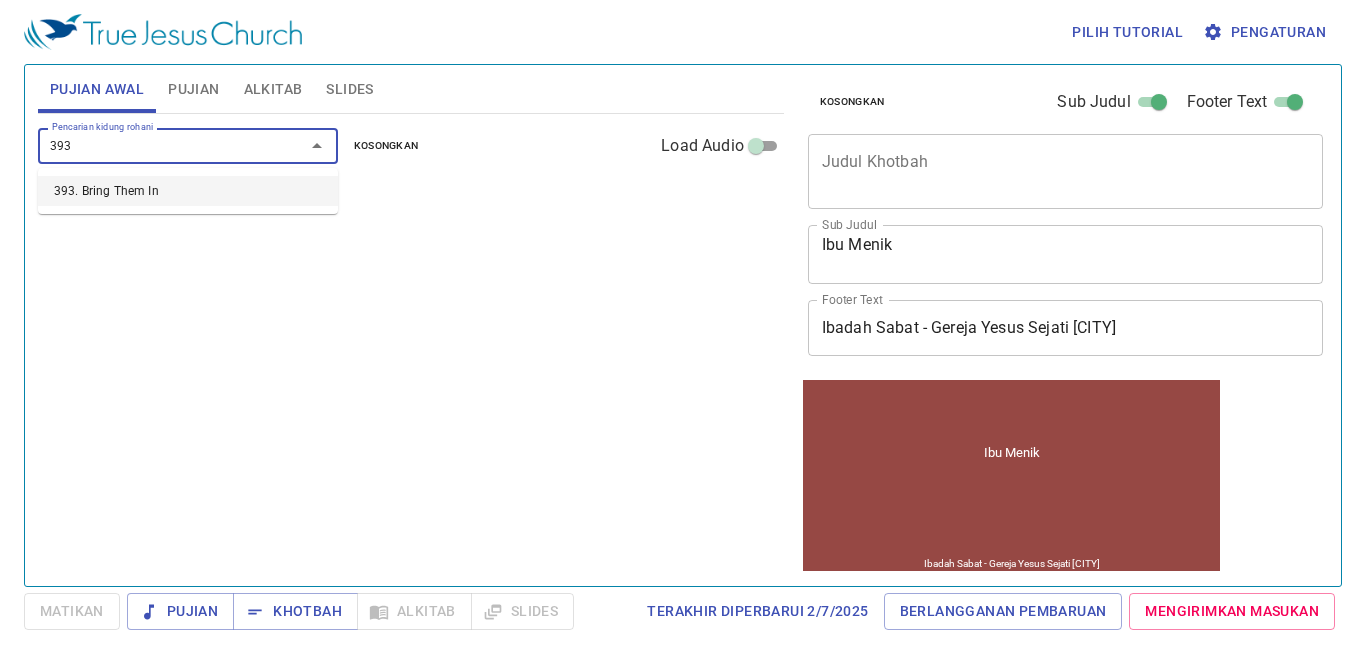 type 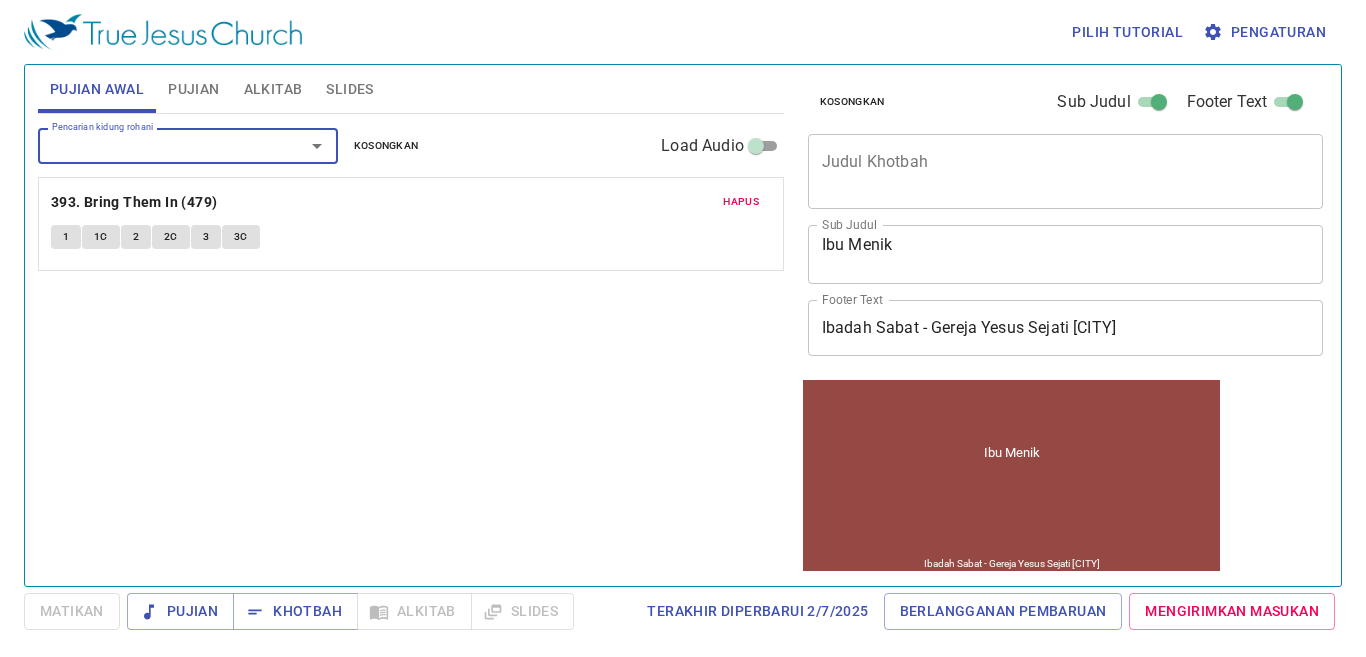 click on "Pencarian kidung rohani" at bounding box center [188, 145] 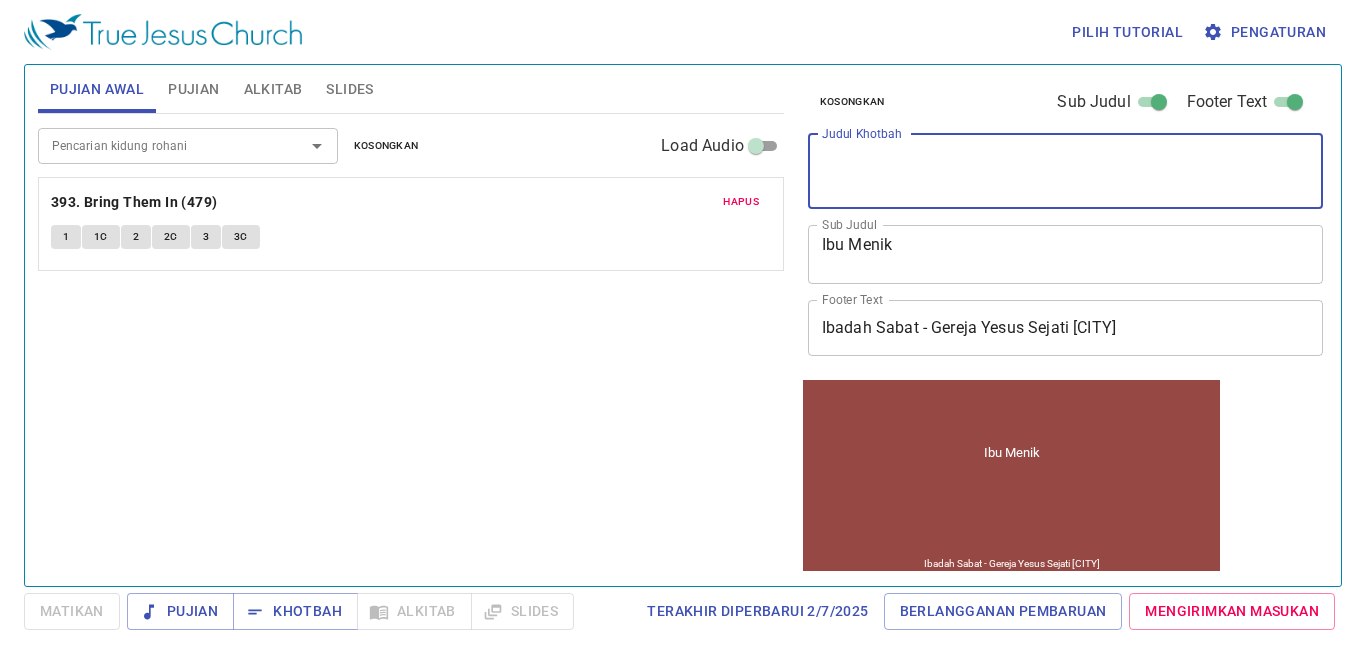 click on "Judul Khotbah" at bounding box center (1066, 171) 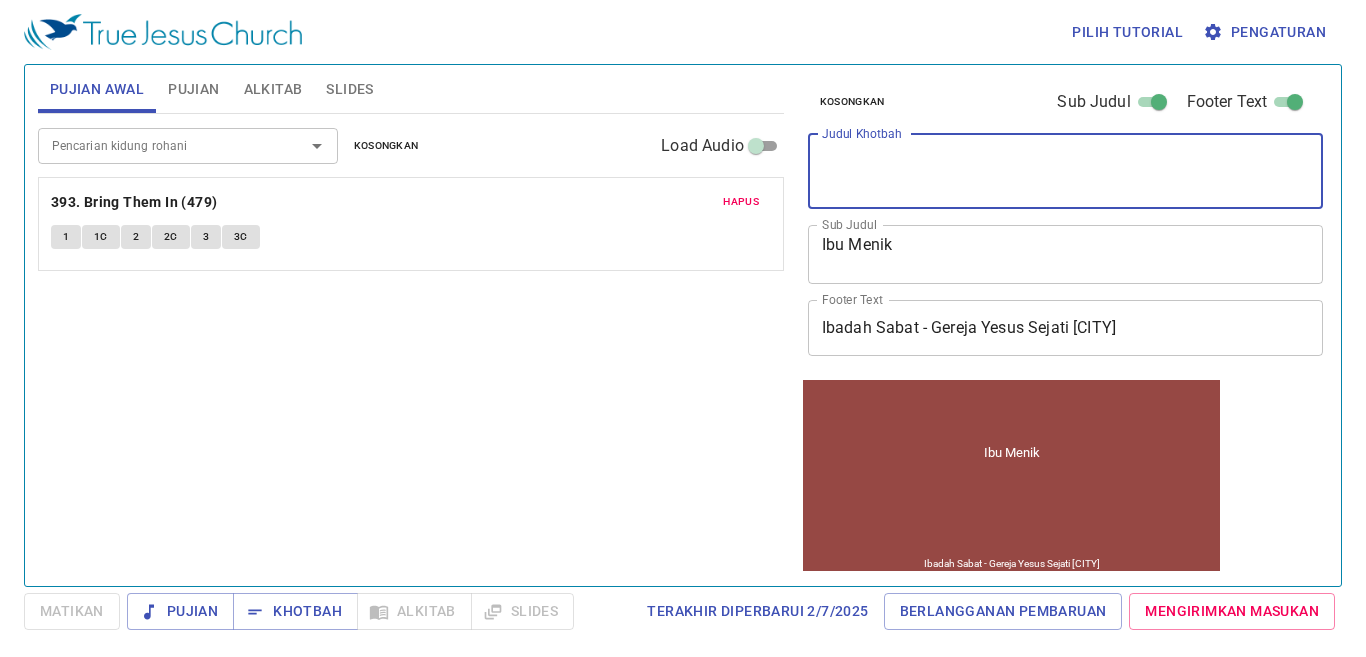 type on "A" 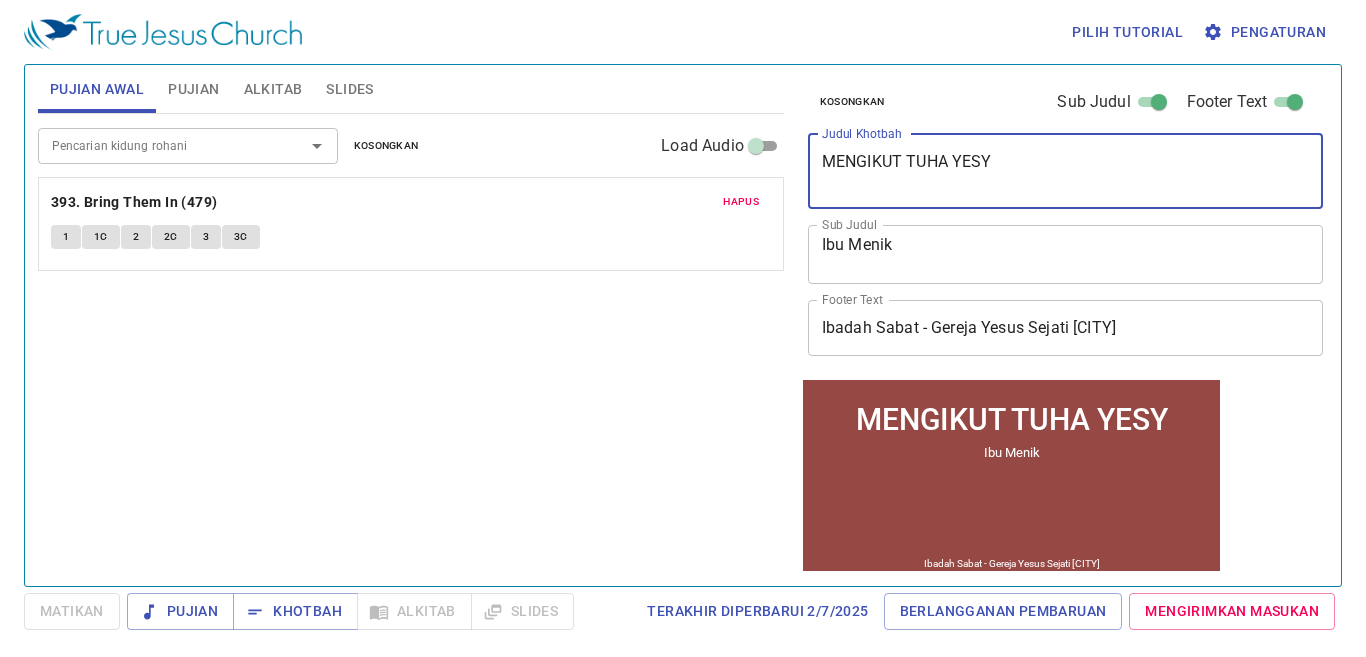 drag, startPoint x: 947, startPoint y: 163, endPoint x: 981, endPoint y: 163, distance: 34 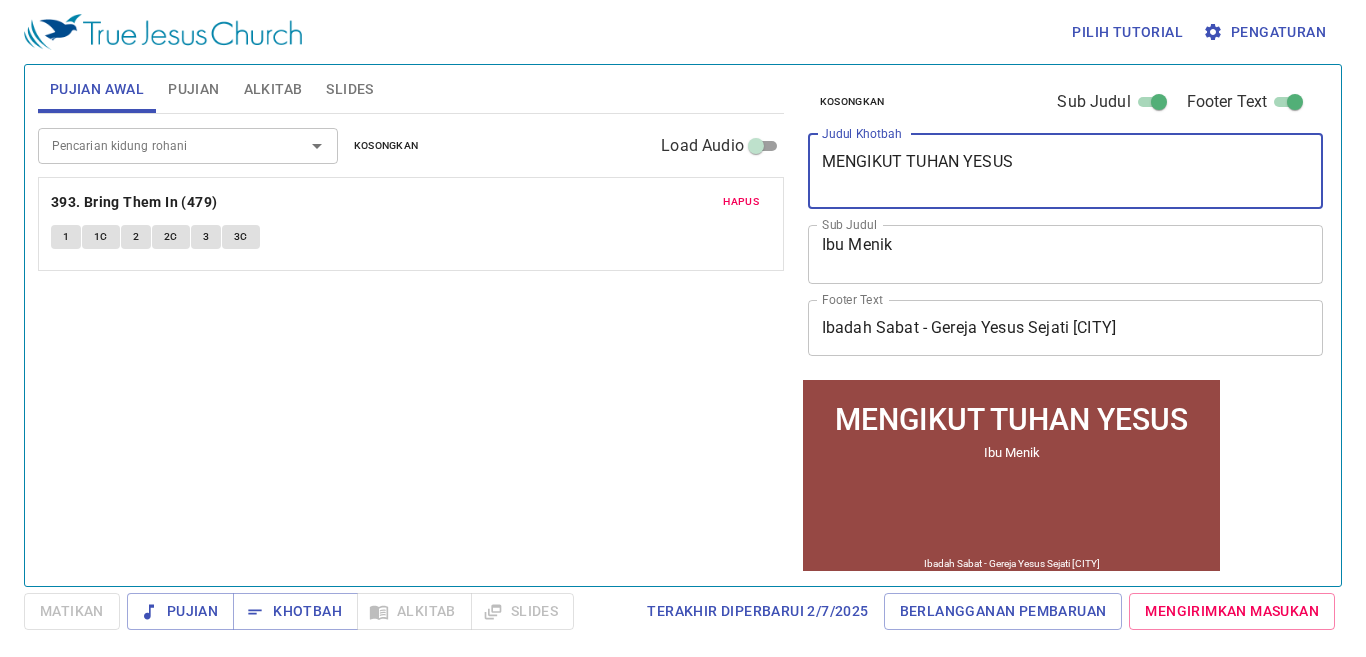 type on "MENGIKUT TUHAN YESUS" 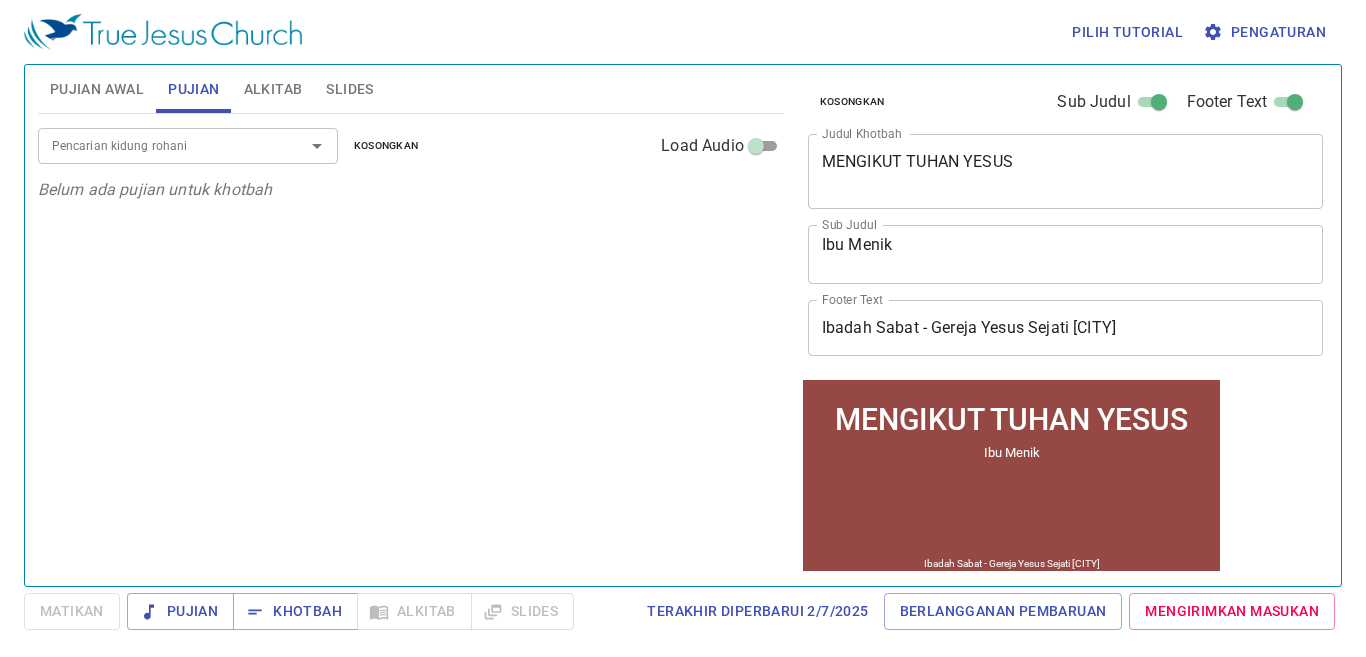 click on "Pencarian kidung rohani" at bounding box center [158, 145] 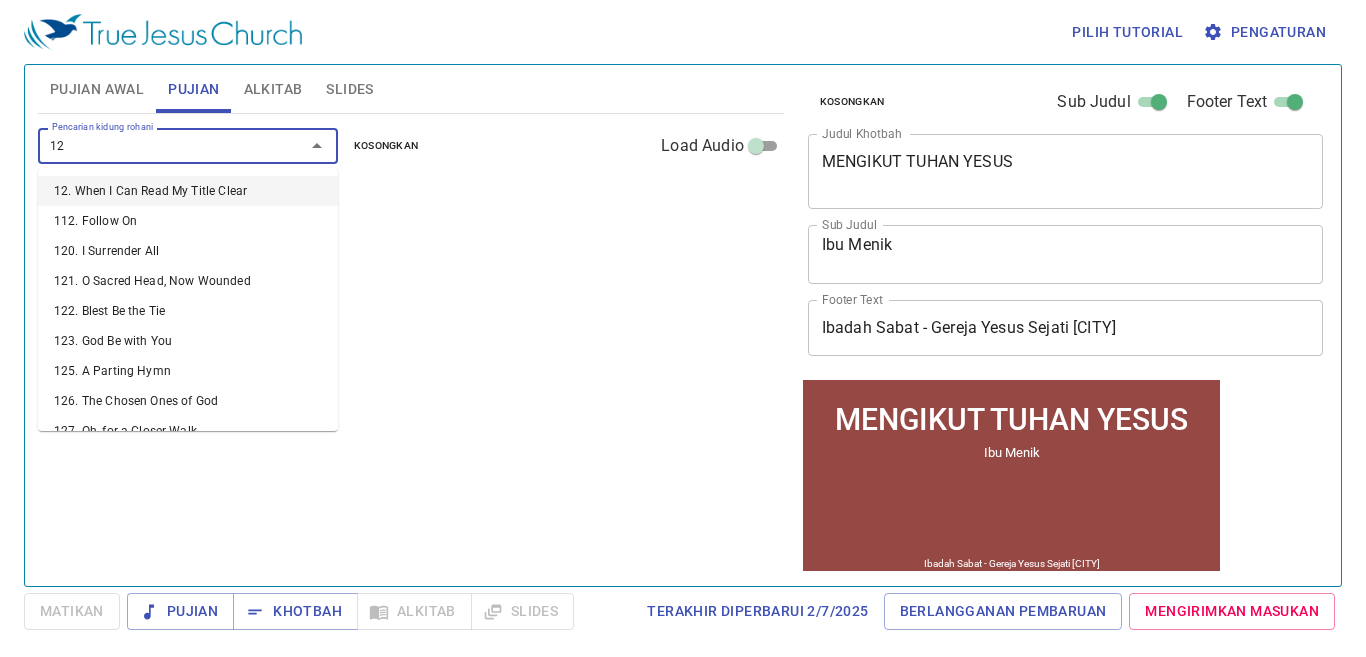 type on "129" 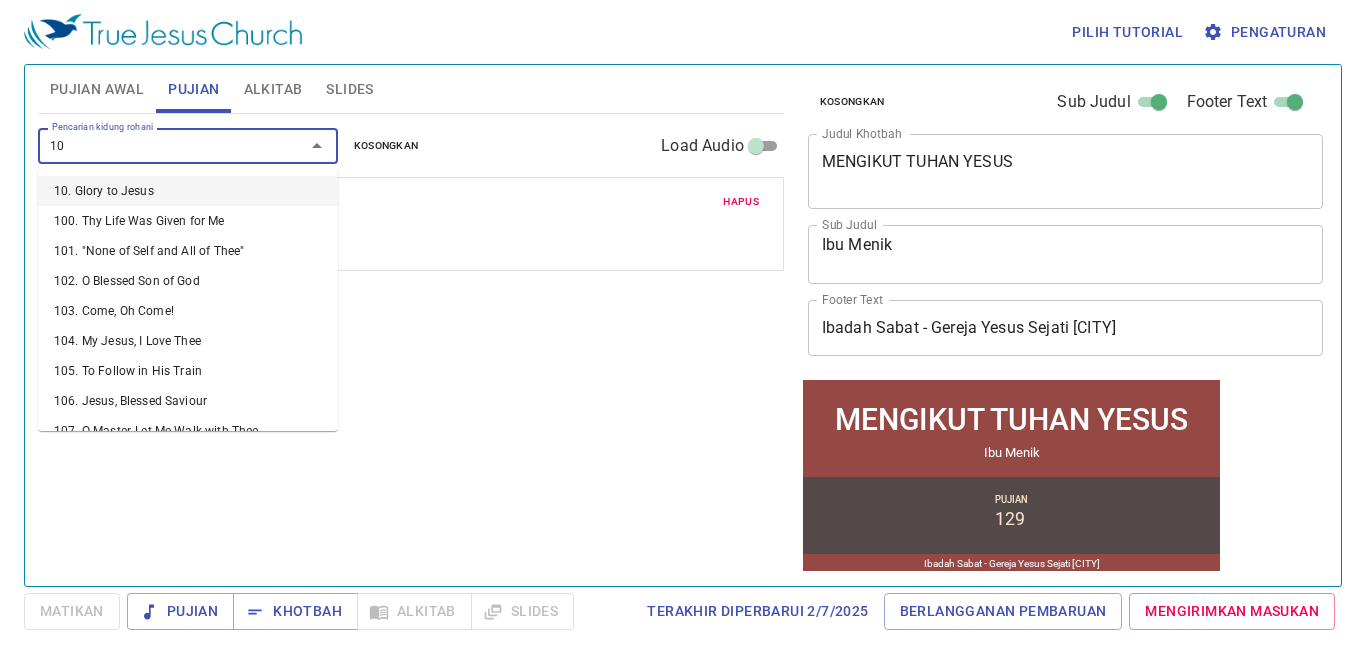 type on "107" 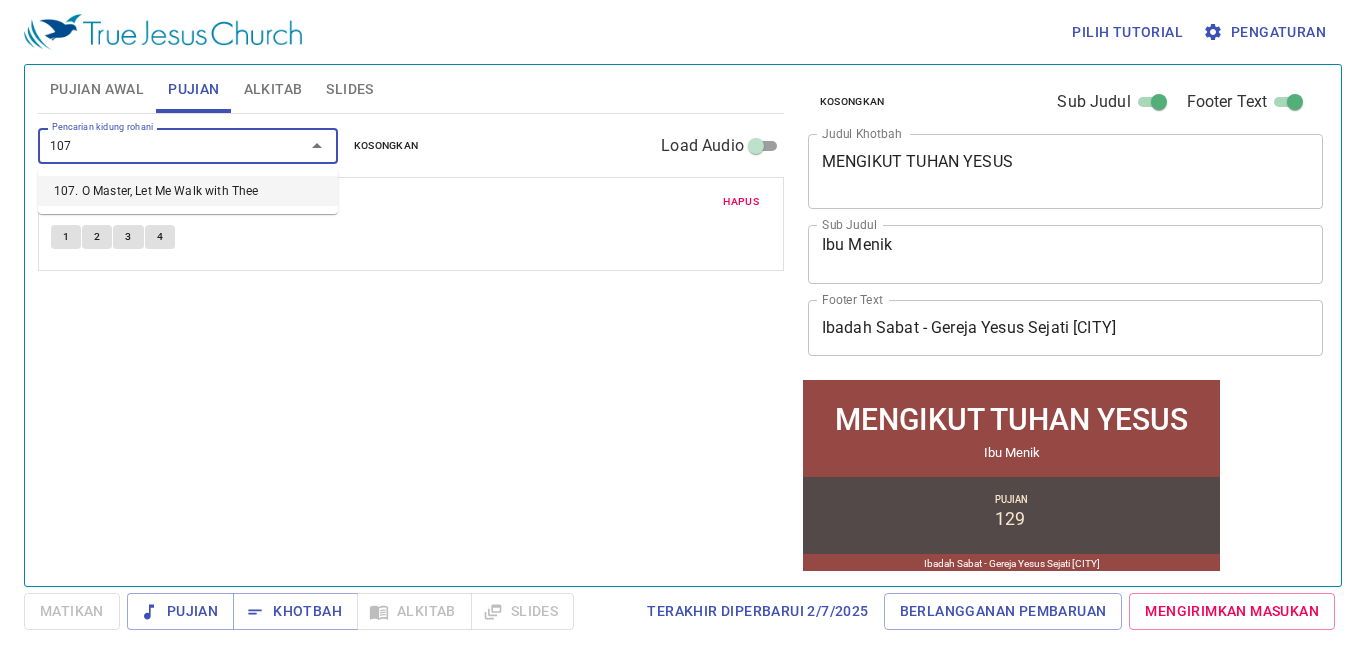 type 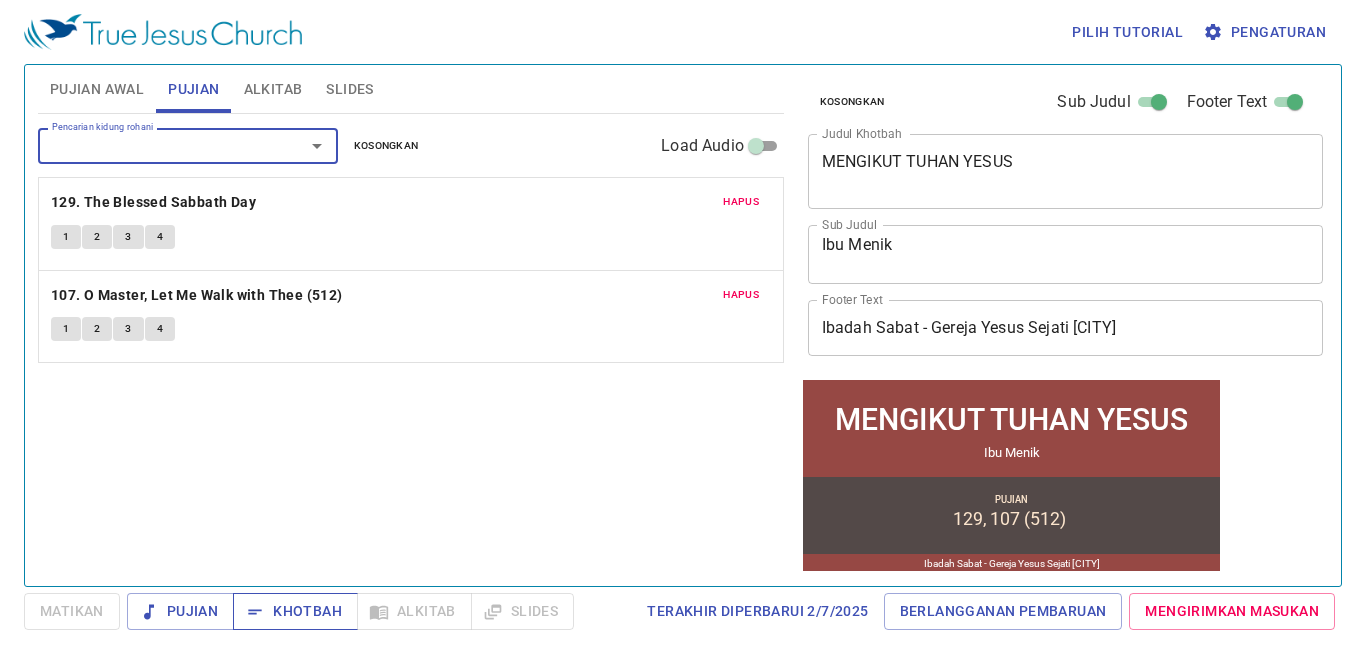 click on "Khotbah" at bounding box center [295, 611] 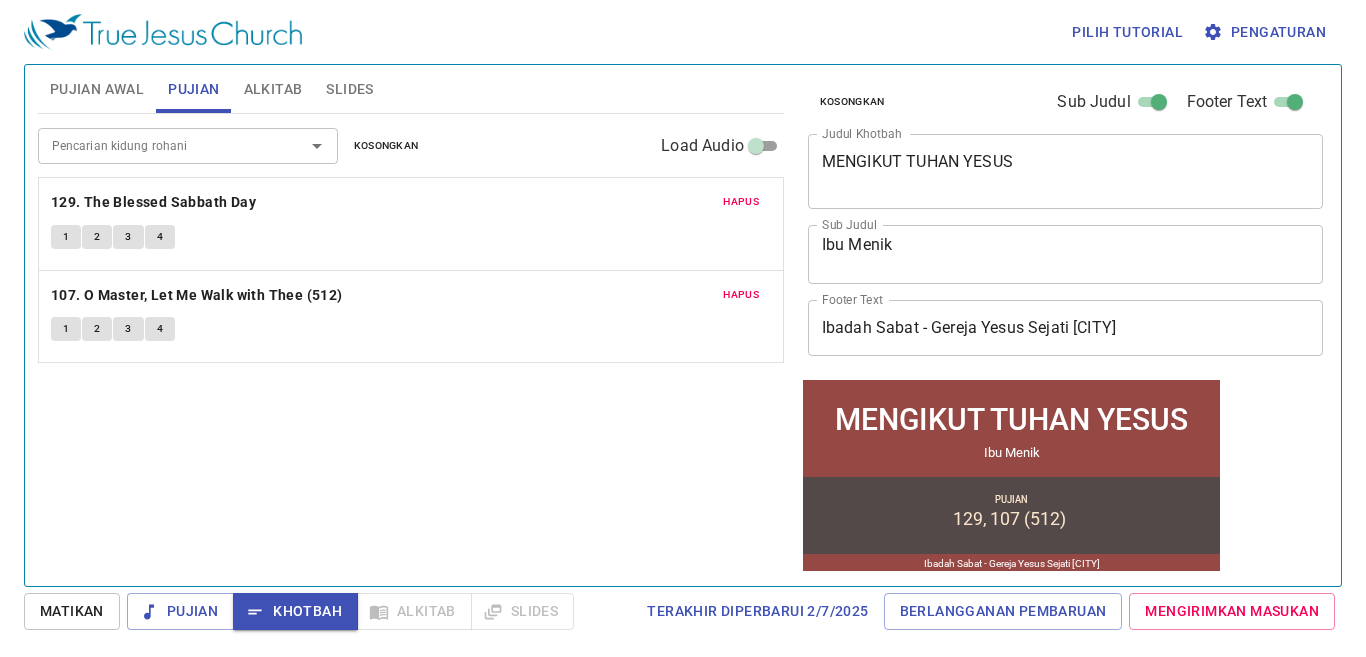 click on "Pujian Awal" at bounding box center (97, 89) 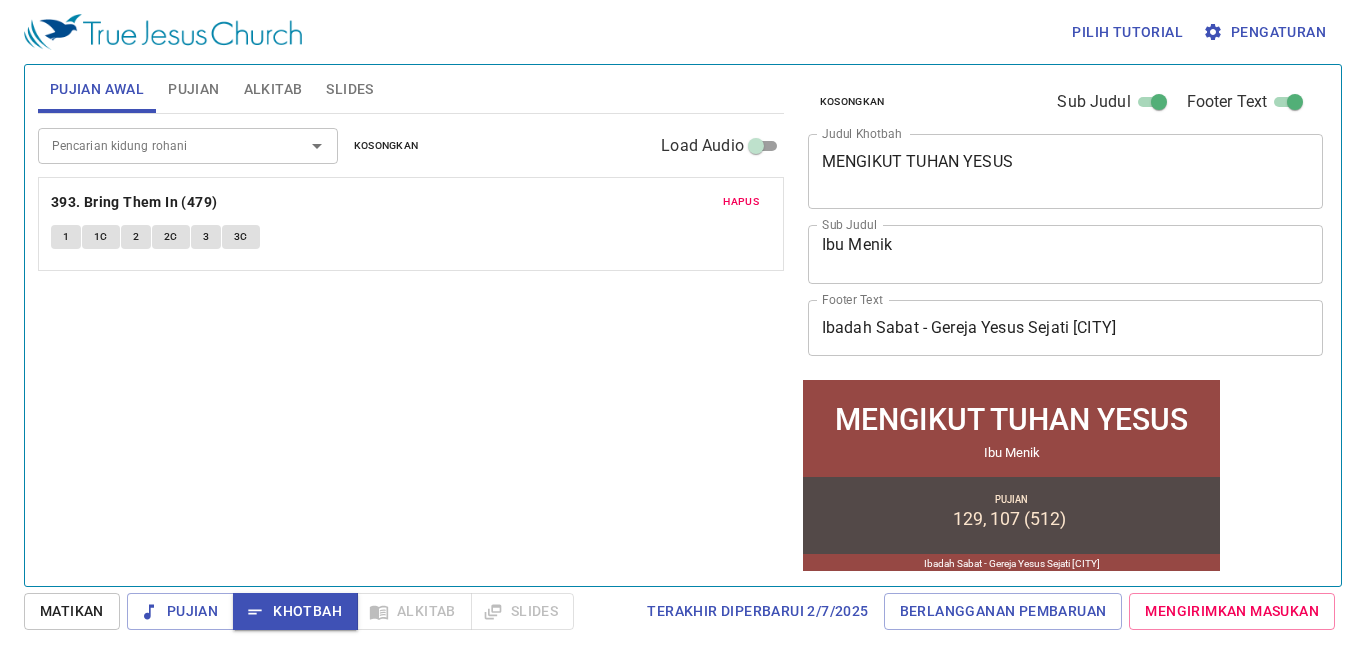 click on "Pujian" at bounding box center (193, 89) 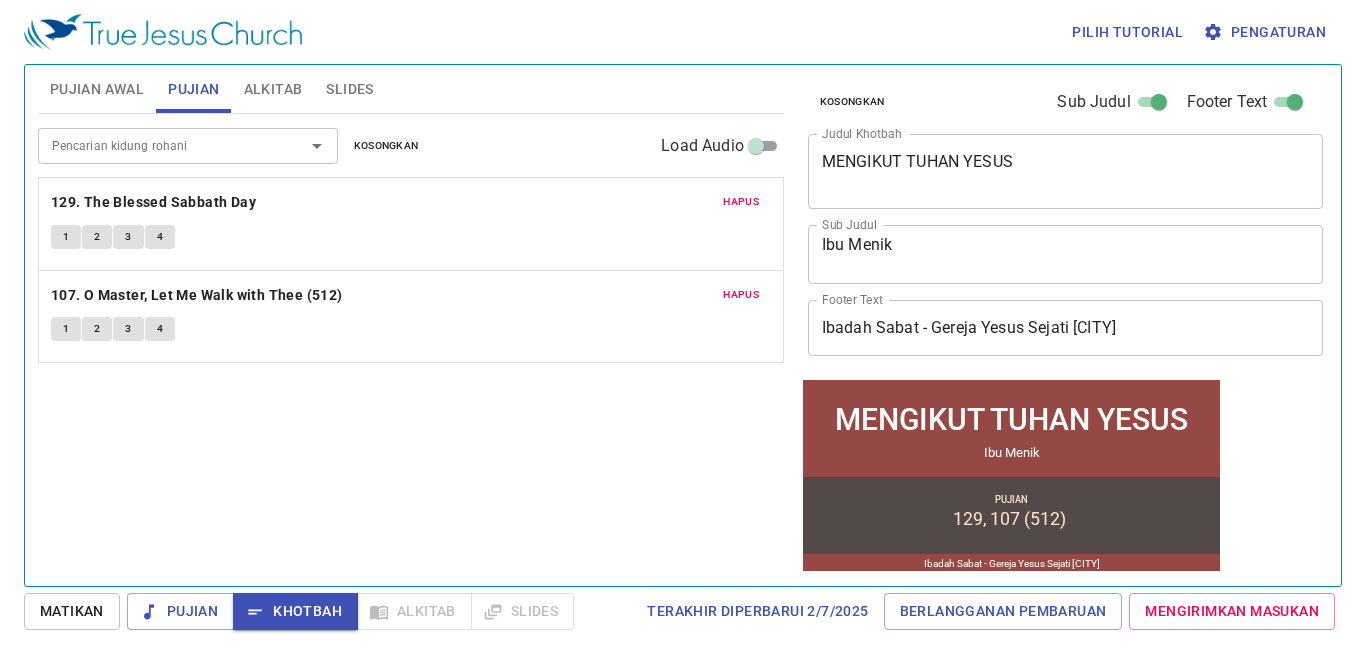 click on "Pujian Awal" at bounding box center (97, 89) 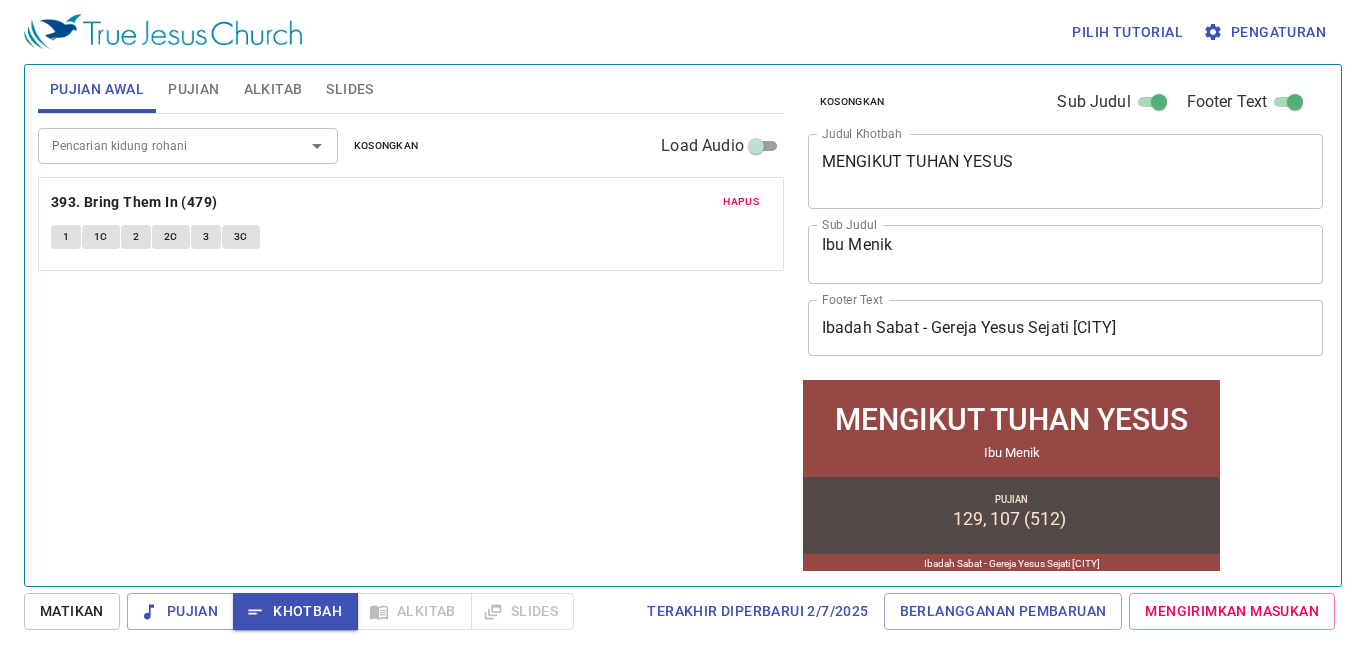 click on "Pencarian kidung rohani" at bounding box center (158, 145) 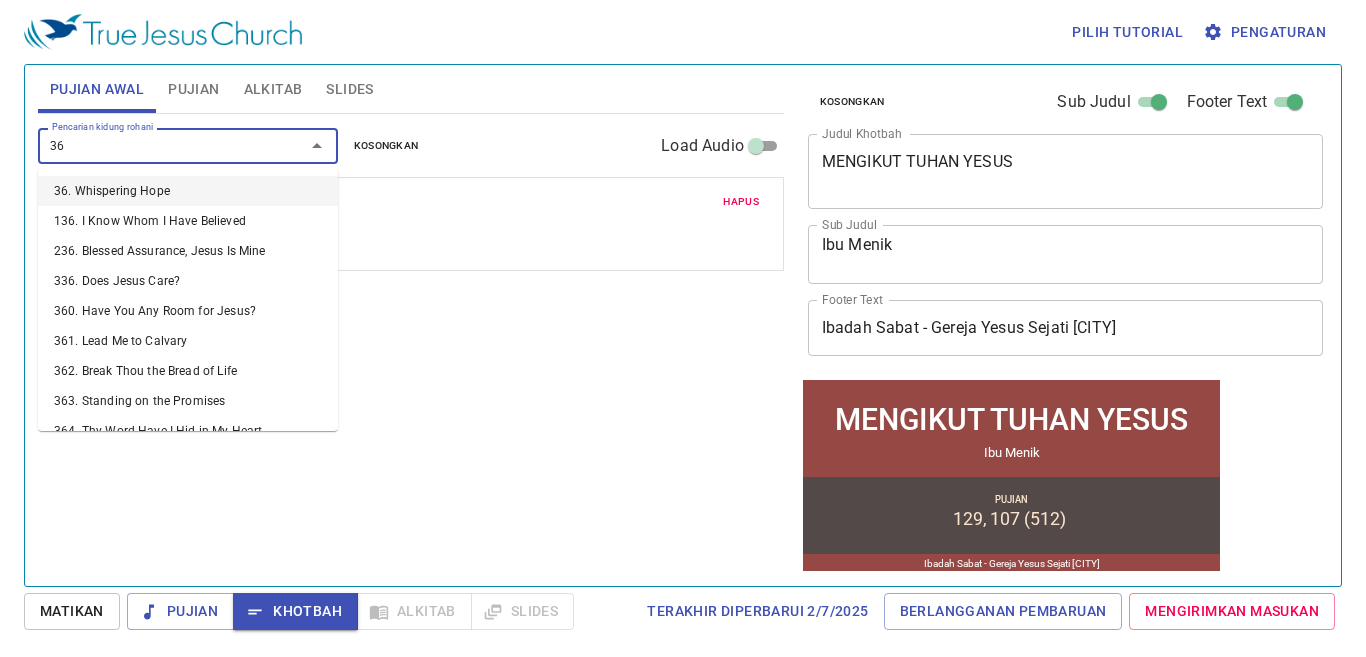 type on "366" 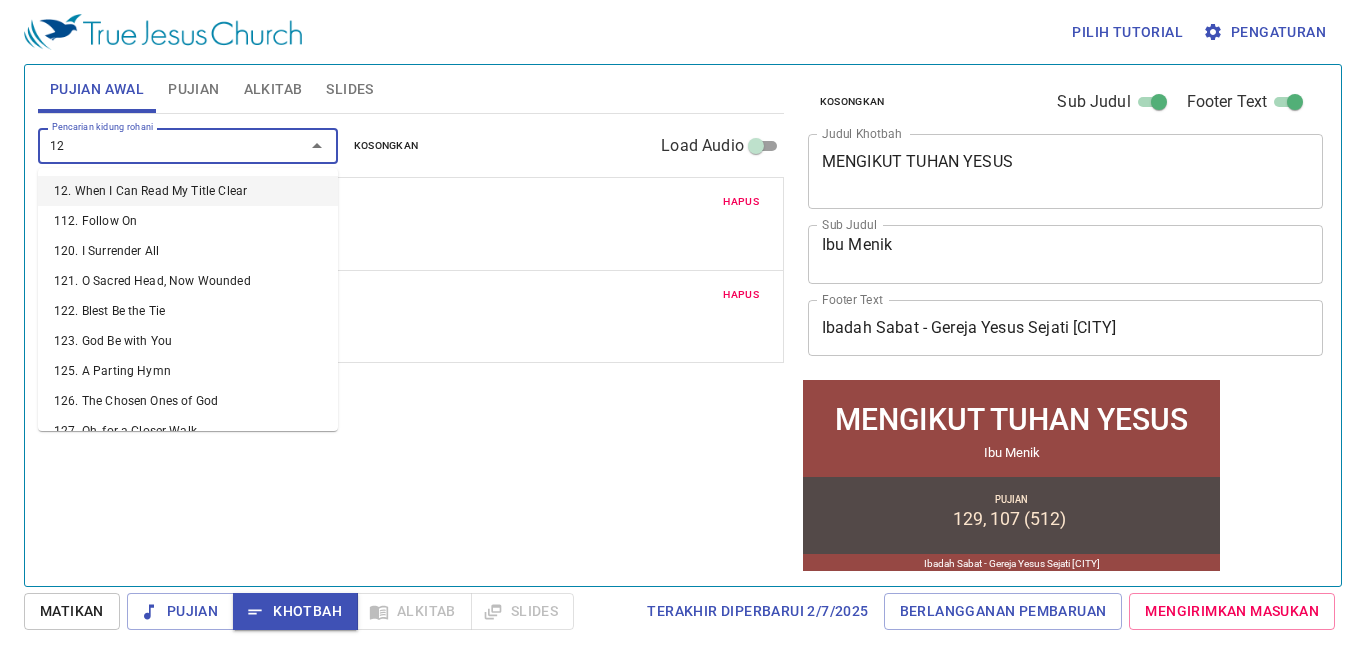type on "127" 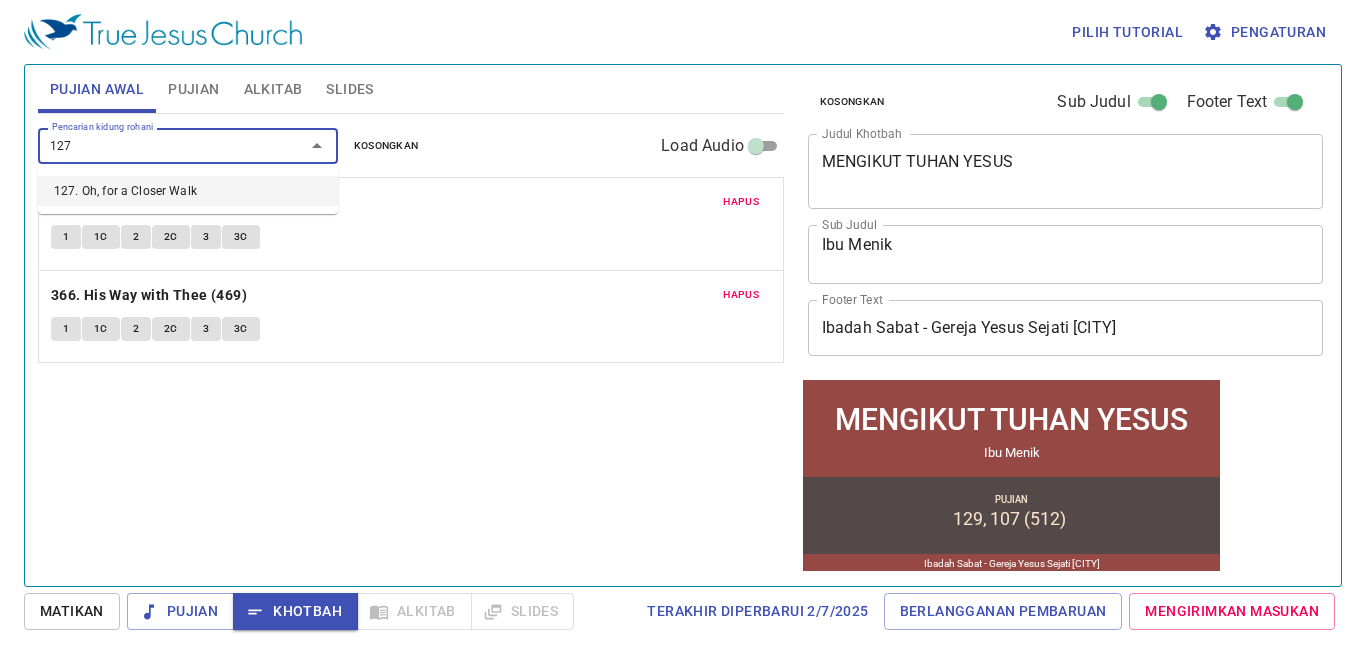 type 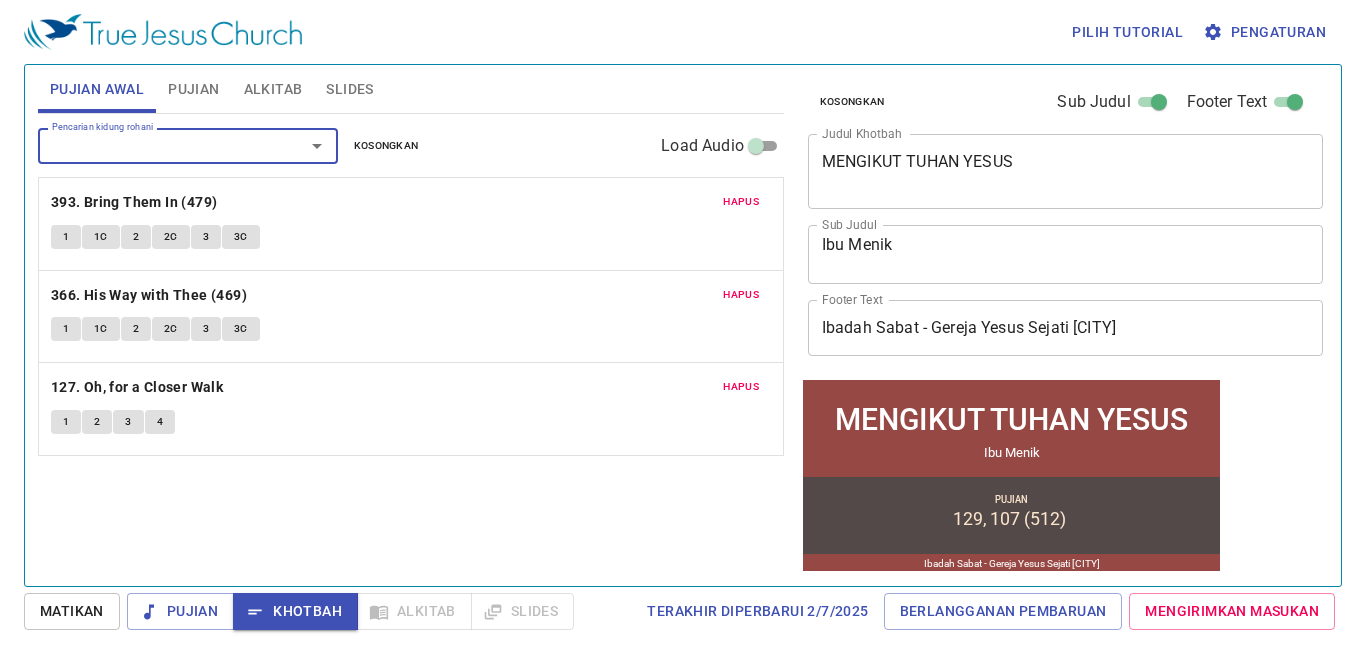 click on "Slides" at bounding box center (349, 89) 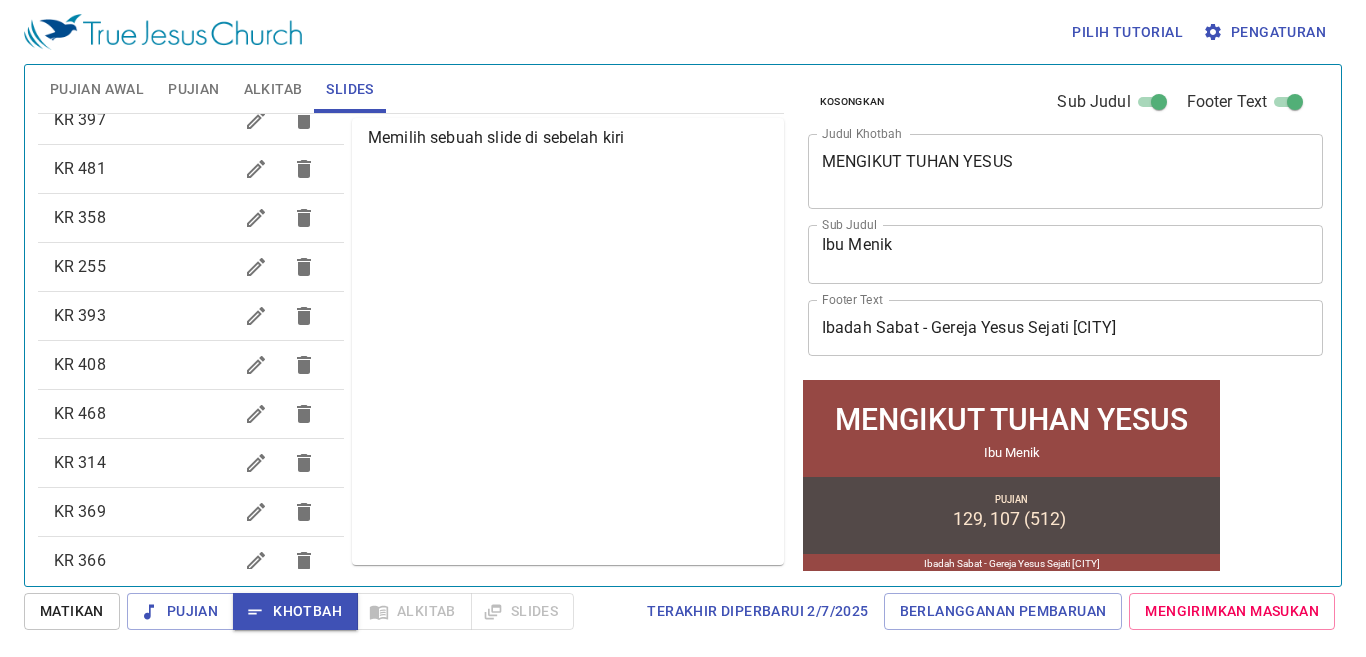 scroll, scrollTop: 375, scrollLeft: 0, axis: vertical 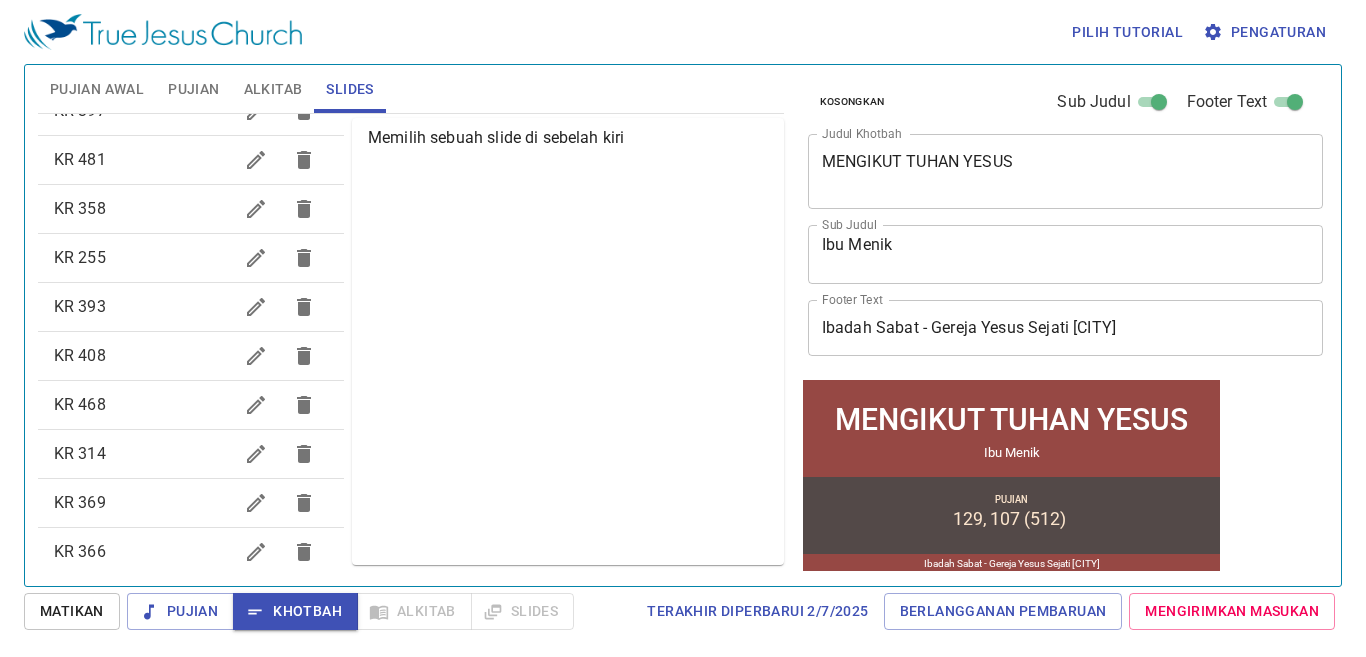 click on "KR 393" at bounding box center [143, 307] 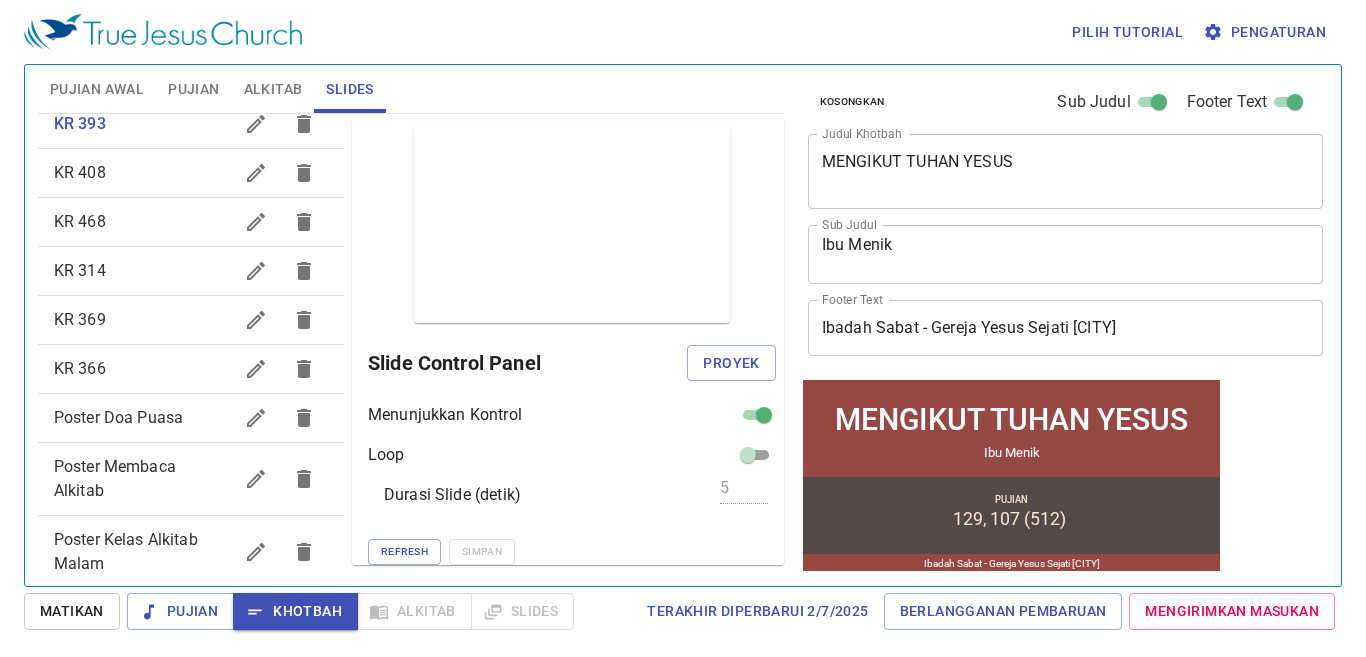 scroll, scrollTop: 571, scrollLeft: 0, axis: vertical 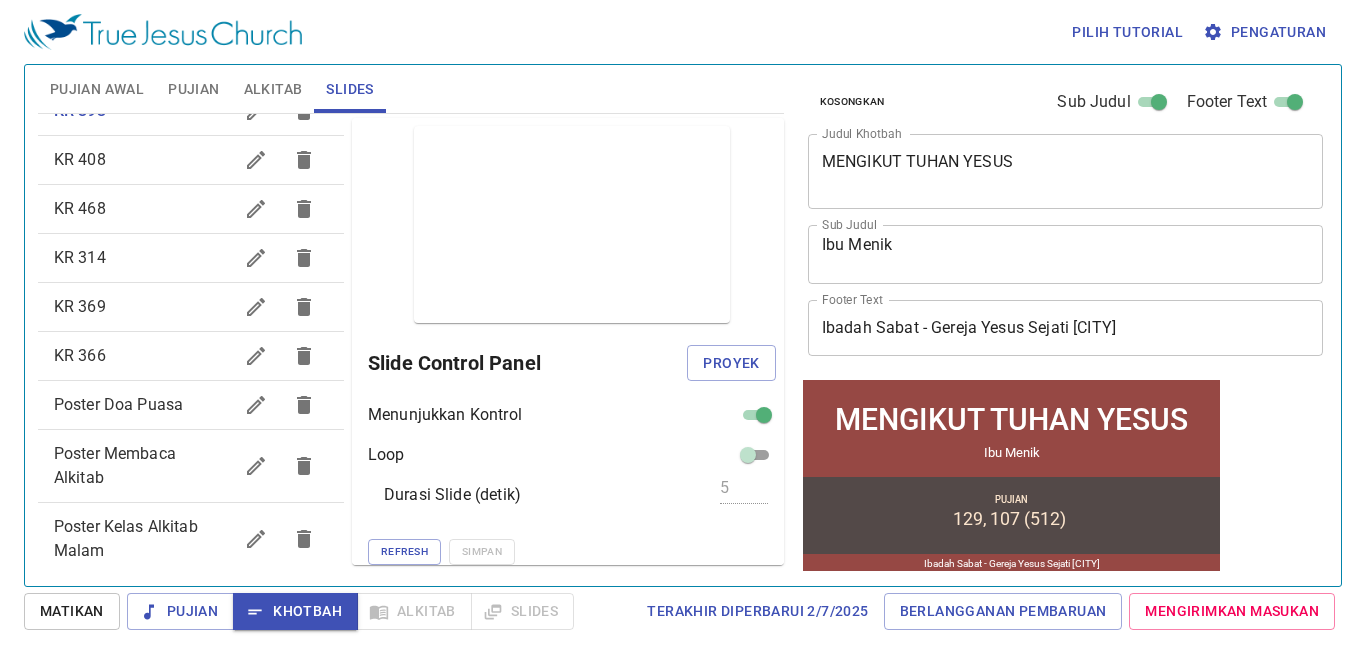 click on "KR 366" at bounding box center [143, 356] 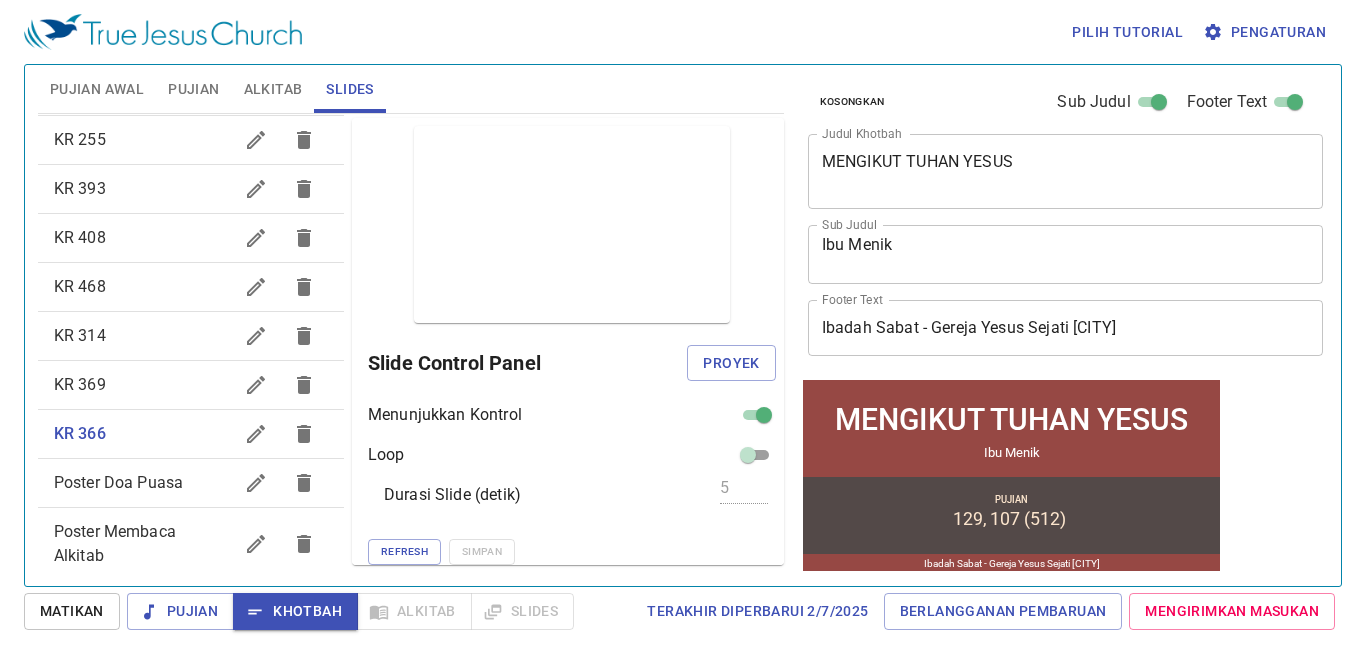 scroll, scrollTop: 488, scrollLeft: 0, axis: vertical 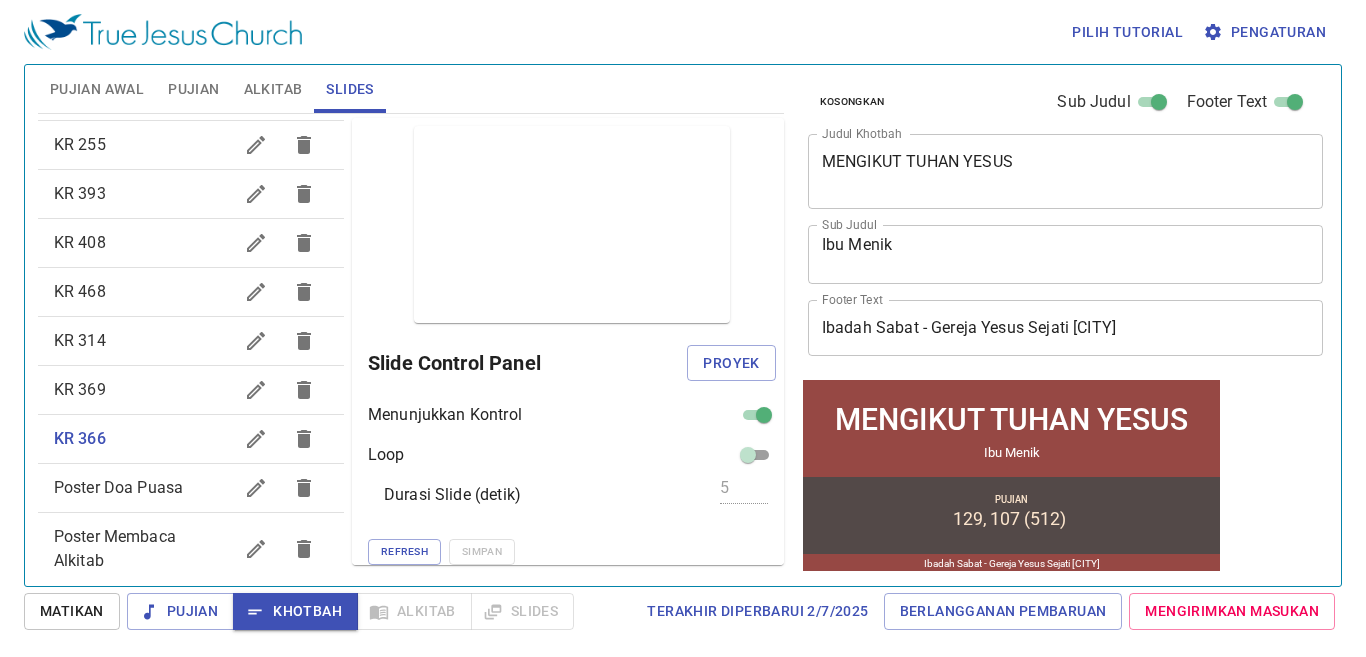 click on "KR 393" at bounding box center [143, 194] 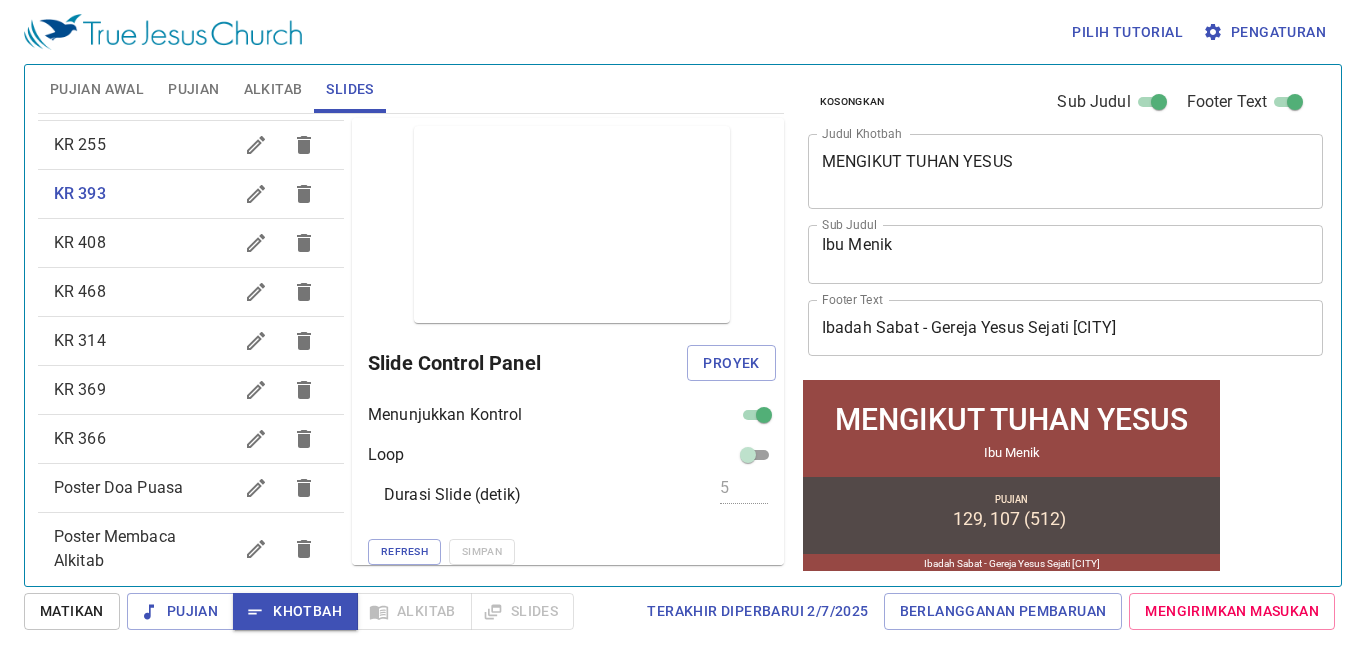 click on "Pujian Awal" at bounding box center (97, 89) 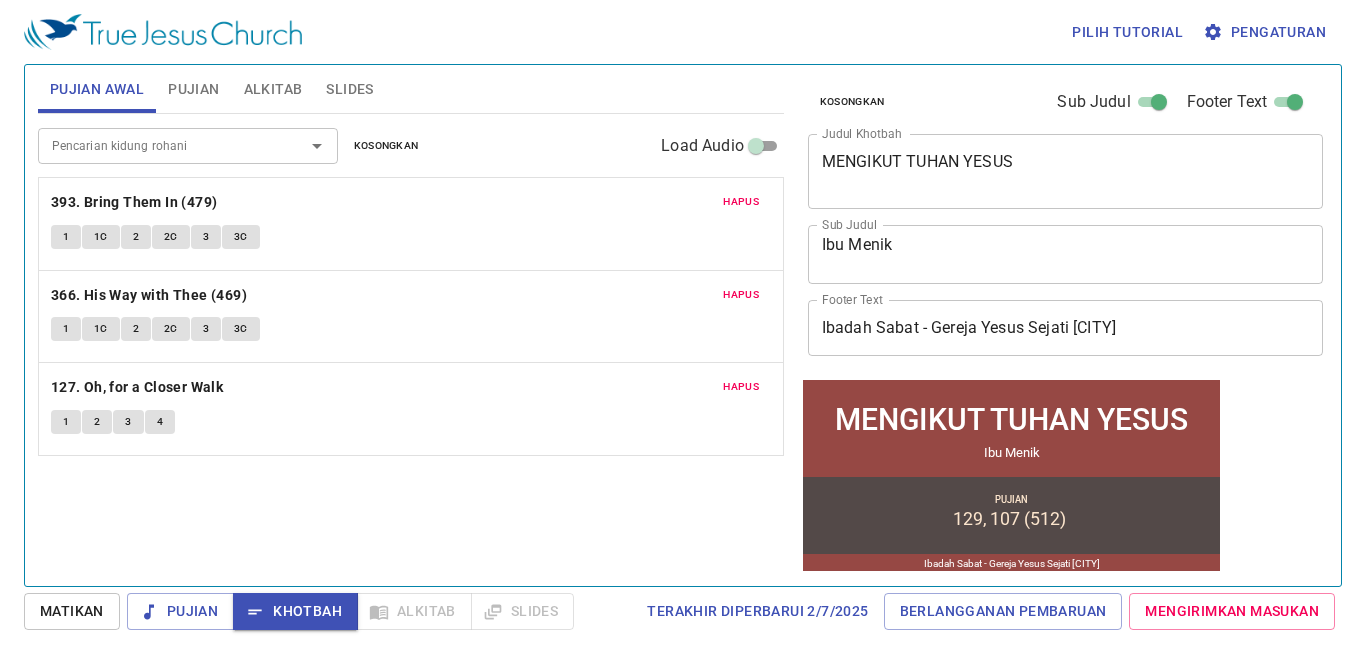 click on "Slides" at bounding box center (349, 89) 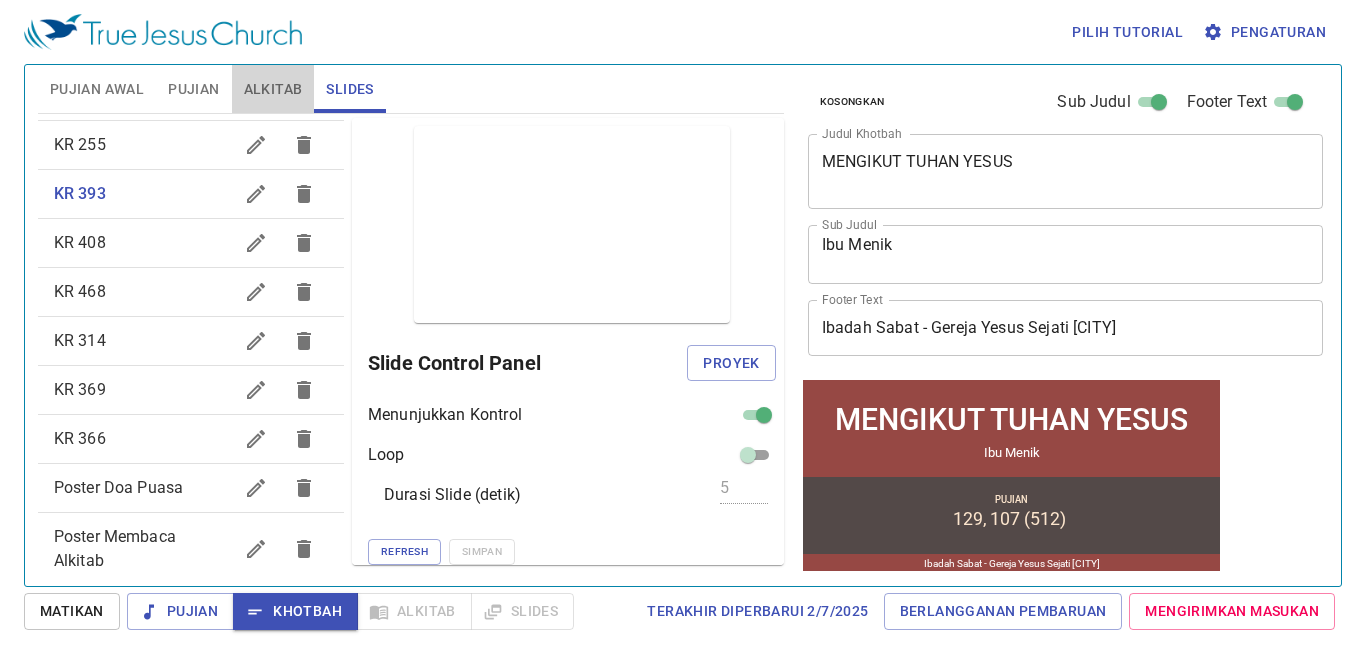 click on "Alkitab" at bounding box center [273, 89] 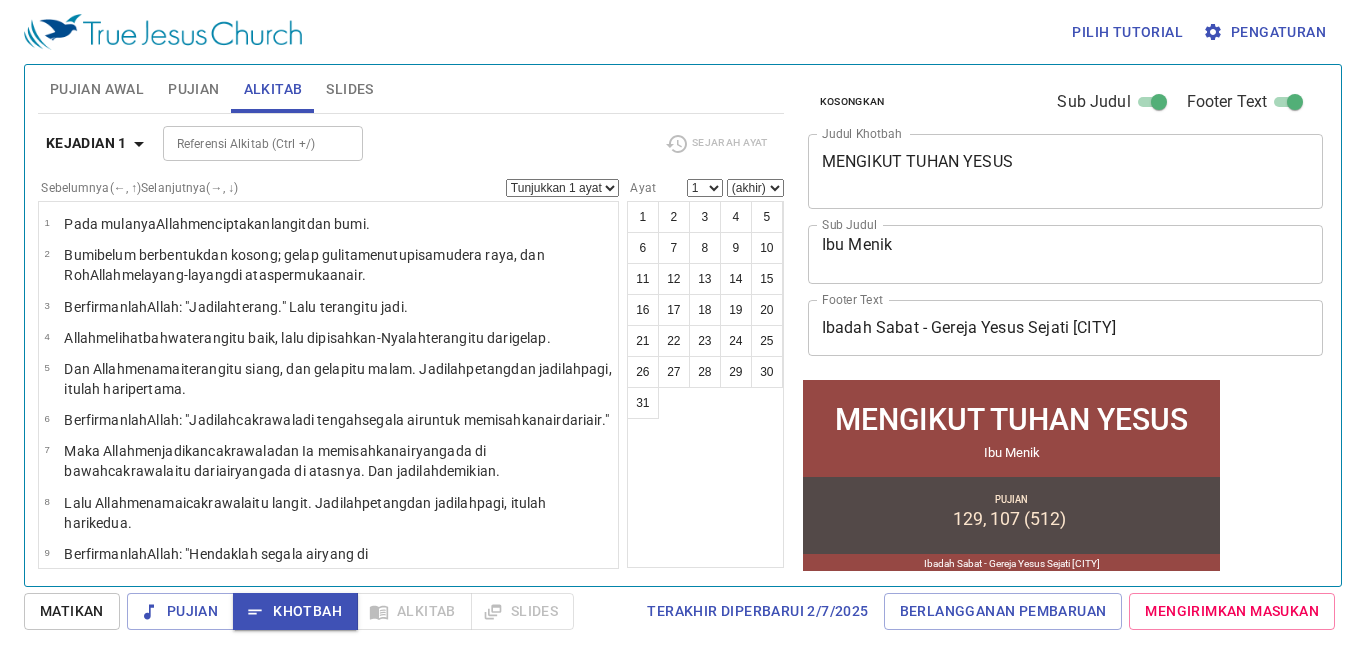 click on "Pujian" at bounding box center [193, 89] 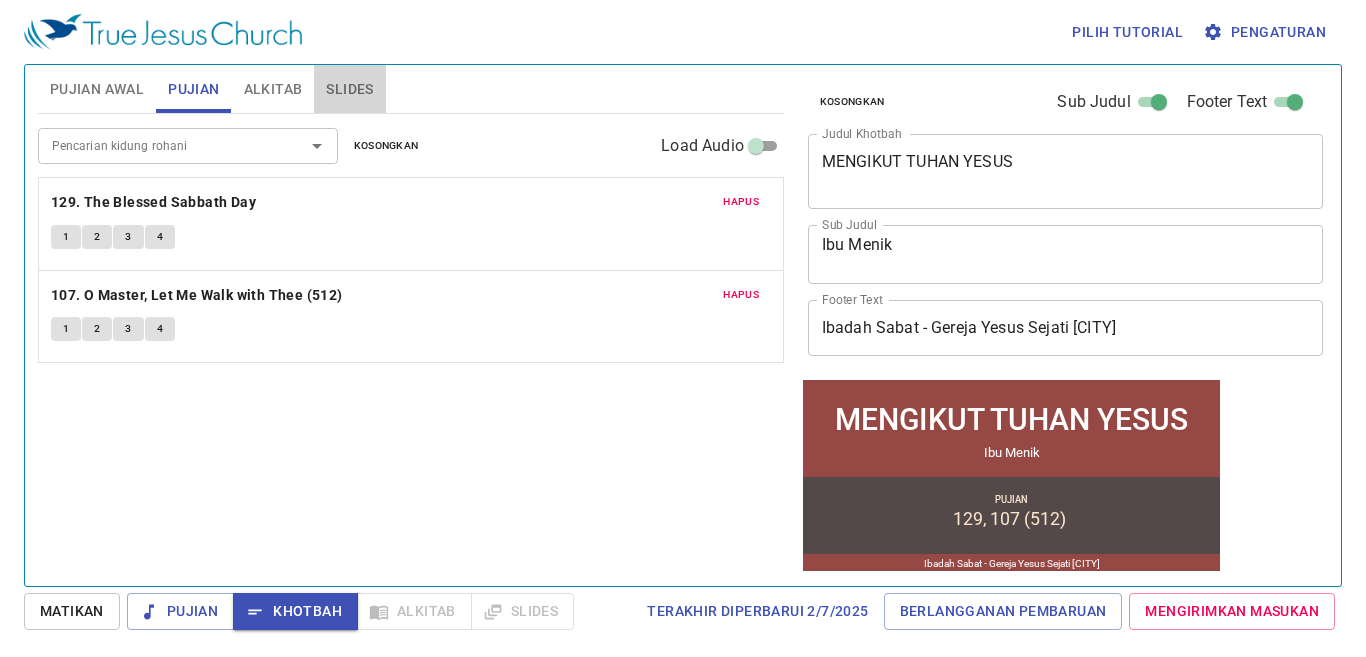 click on "Slides" at bounding box center (349, 89) 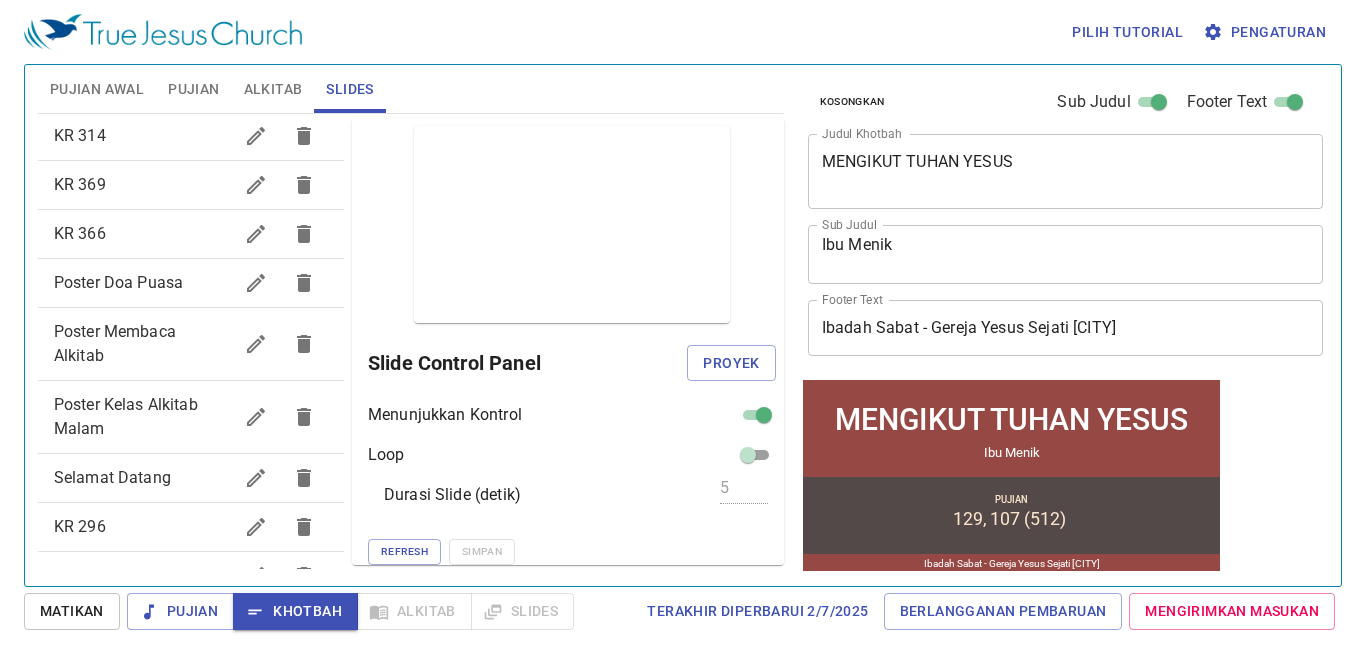 scroll, scrollTop: 641, scrollLeft: 0, axis: vertical 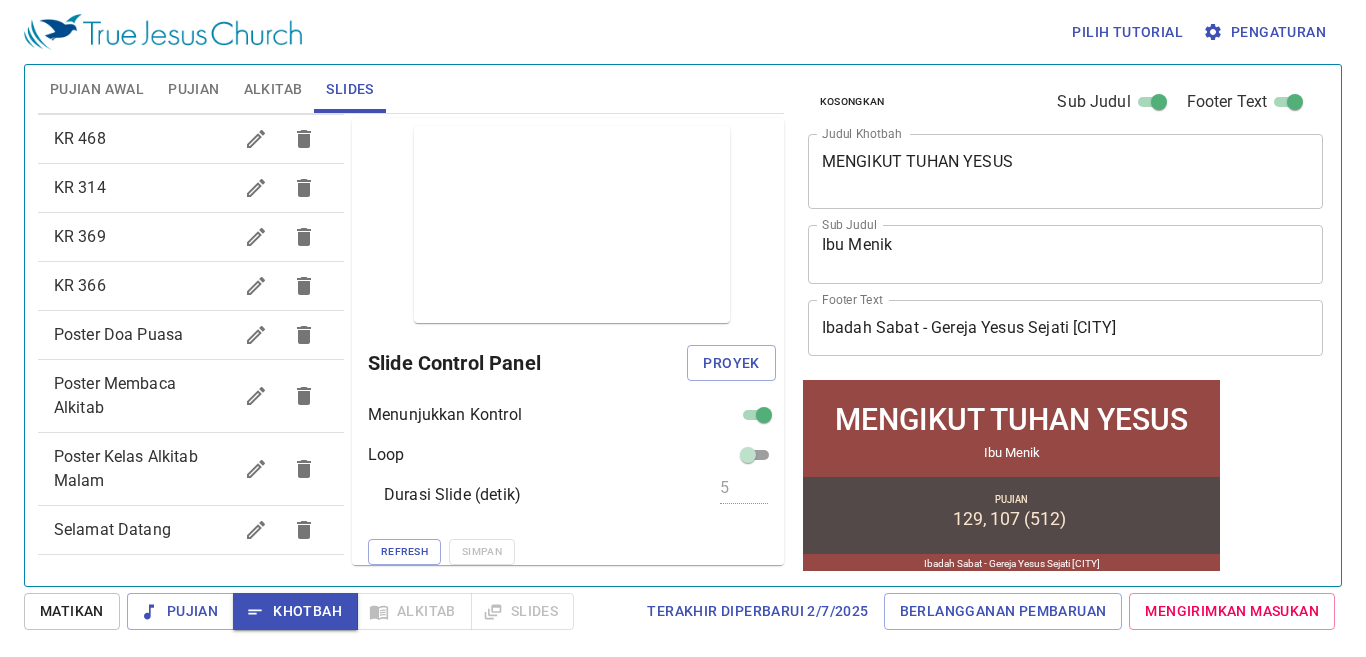 drag, startPoint x: 102, startPoint y: 279, endPoint x: 103, endPoint y: 155, distance: 124.004036 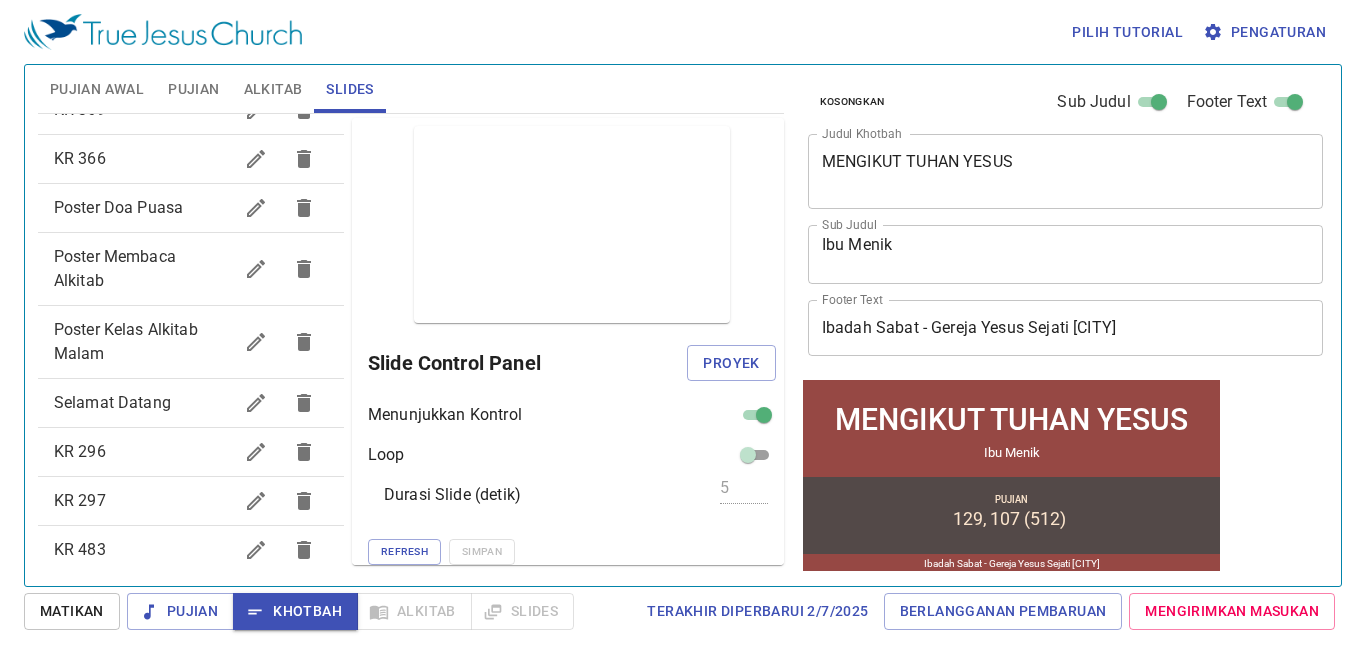 click on "Poster Kelas Alkitab Malam" at bounding box center [126, 341] 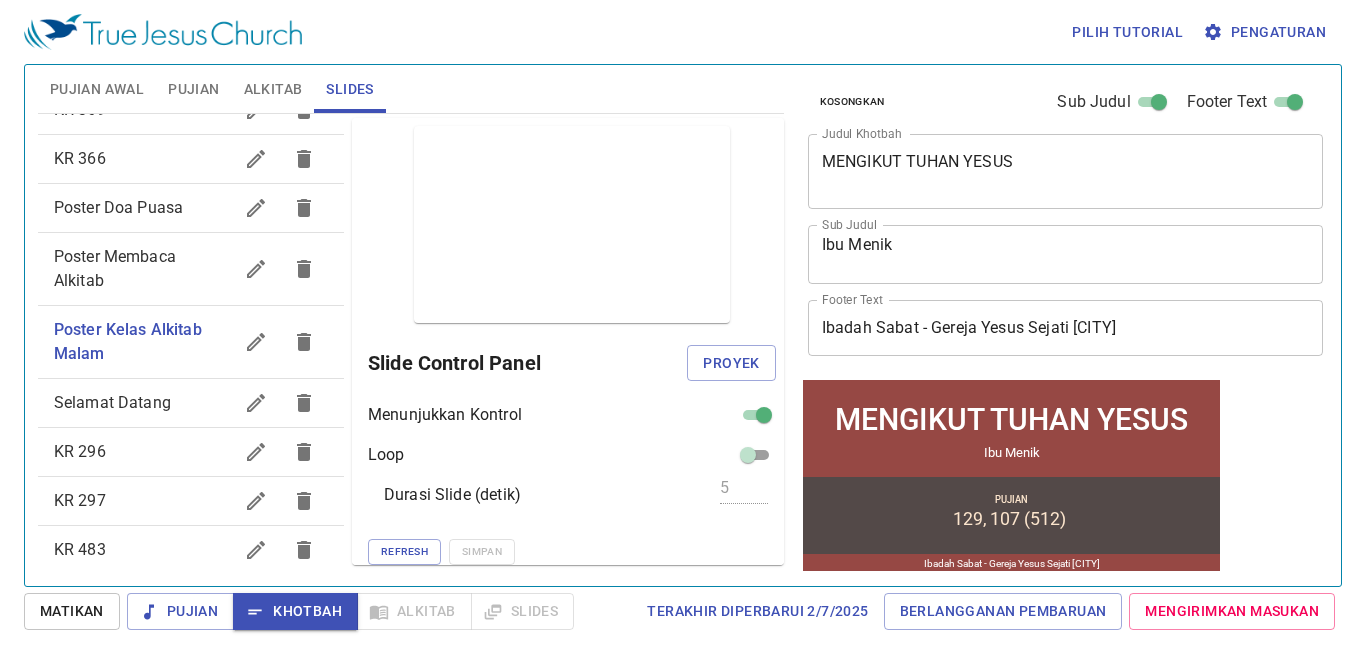 click on "Selamat Datang" at bounding box center (112, 402) 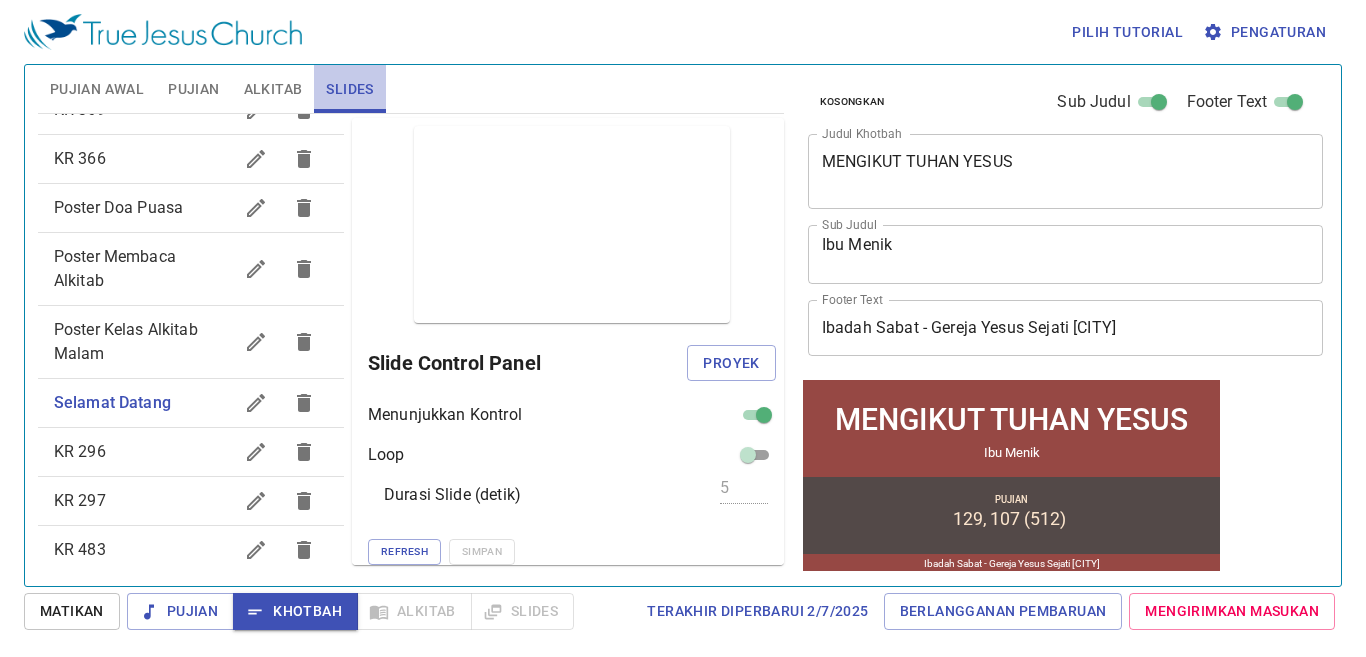 click on "Slides" at bounding box center (349, 89) 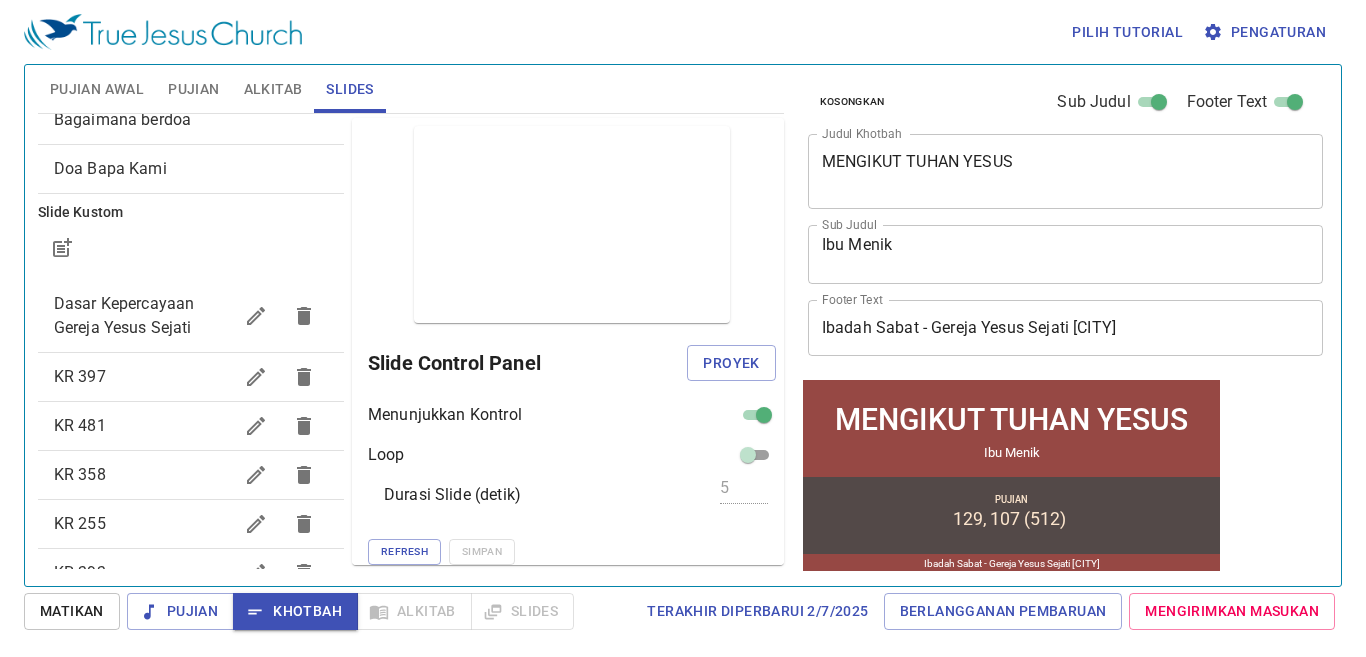 scroll, scrollTop: 0, scrollLeft: 0, axis: both 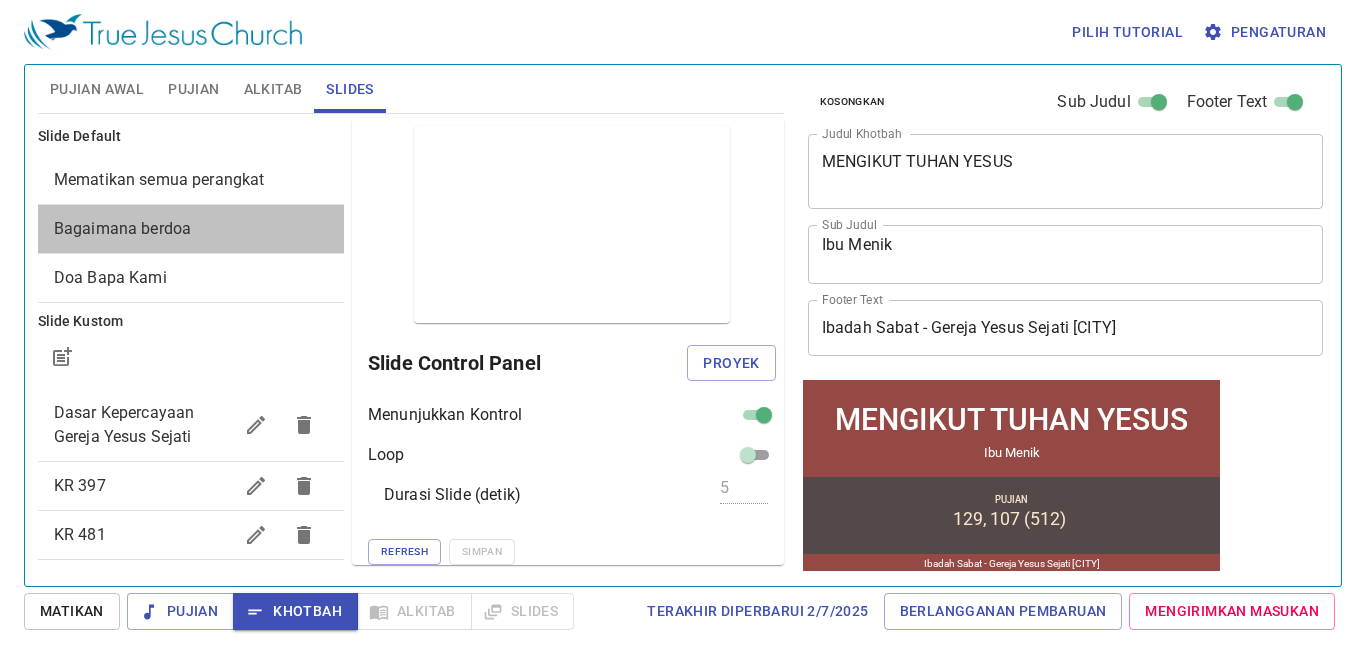 click on "Bagaimana berdoa" at bounding box center (191, 229) 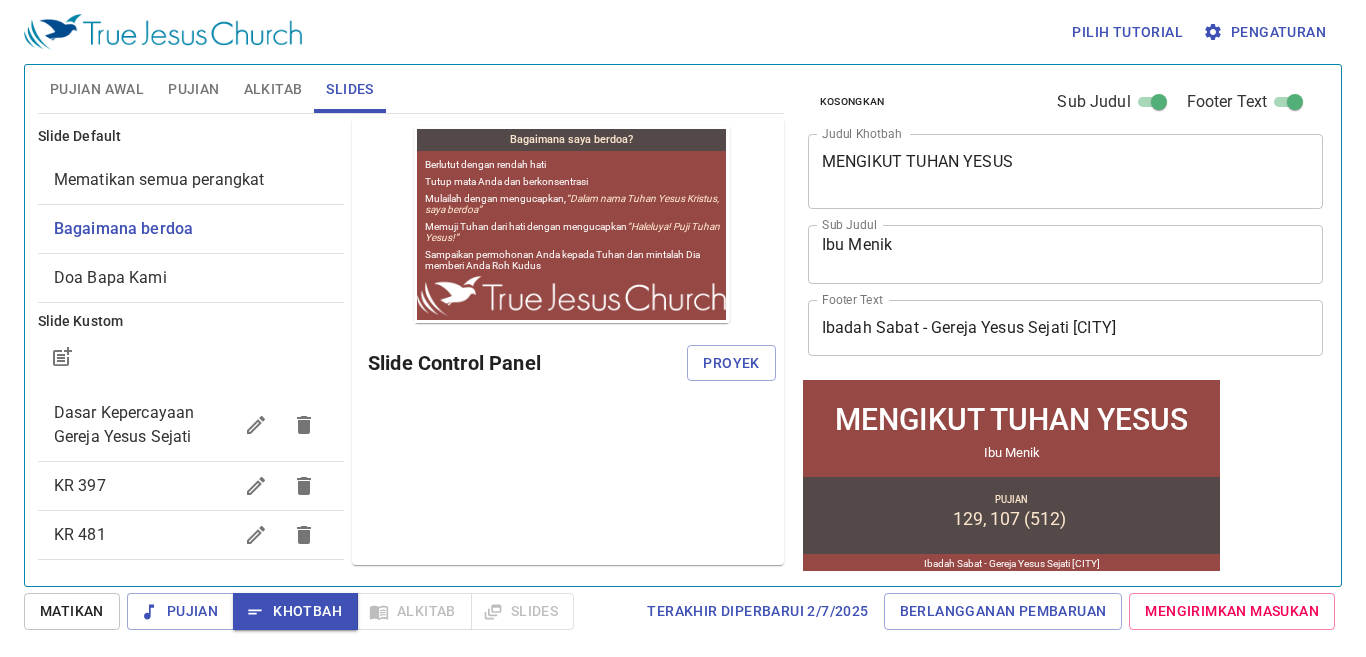 scroll, scrollTop: 0, scrollLeft: 0, axis: both 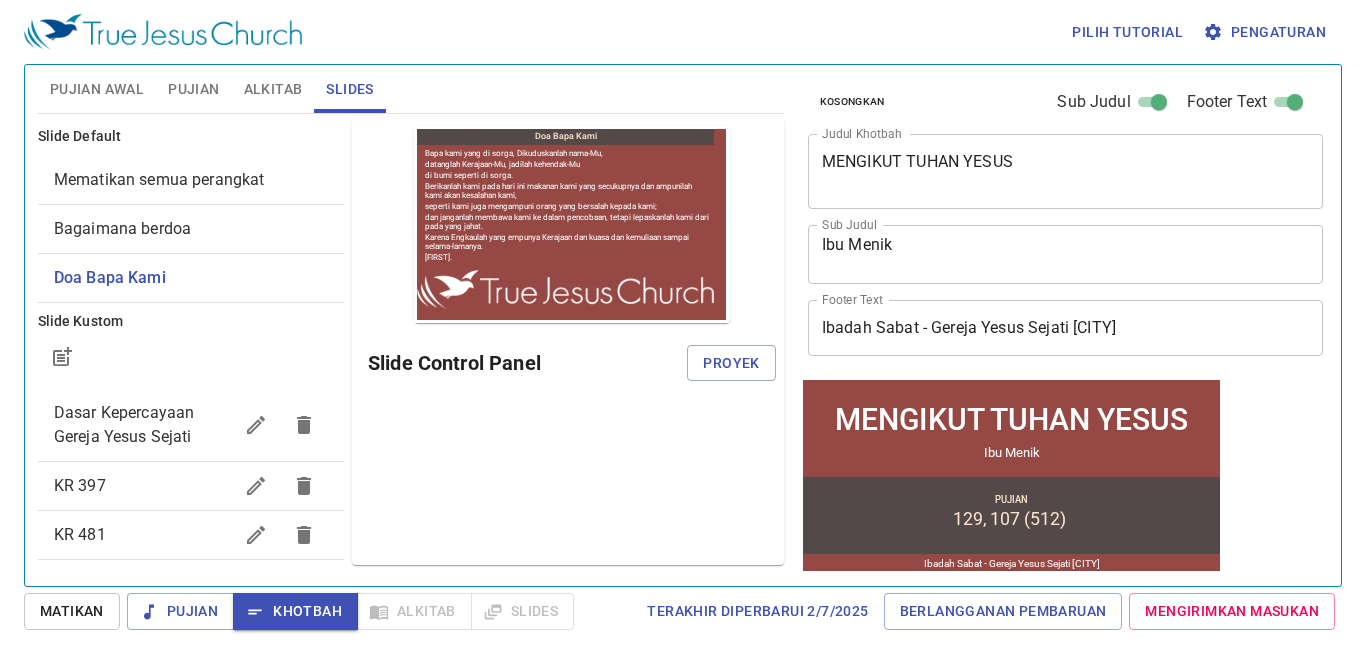 click on "Mematikan semua perangkat" at bounding box center (191, 180) 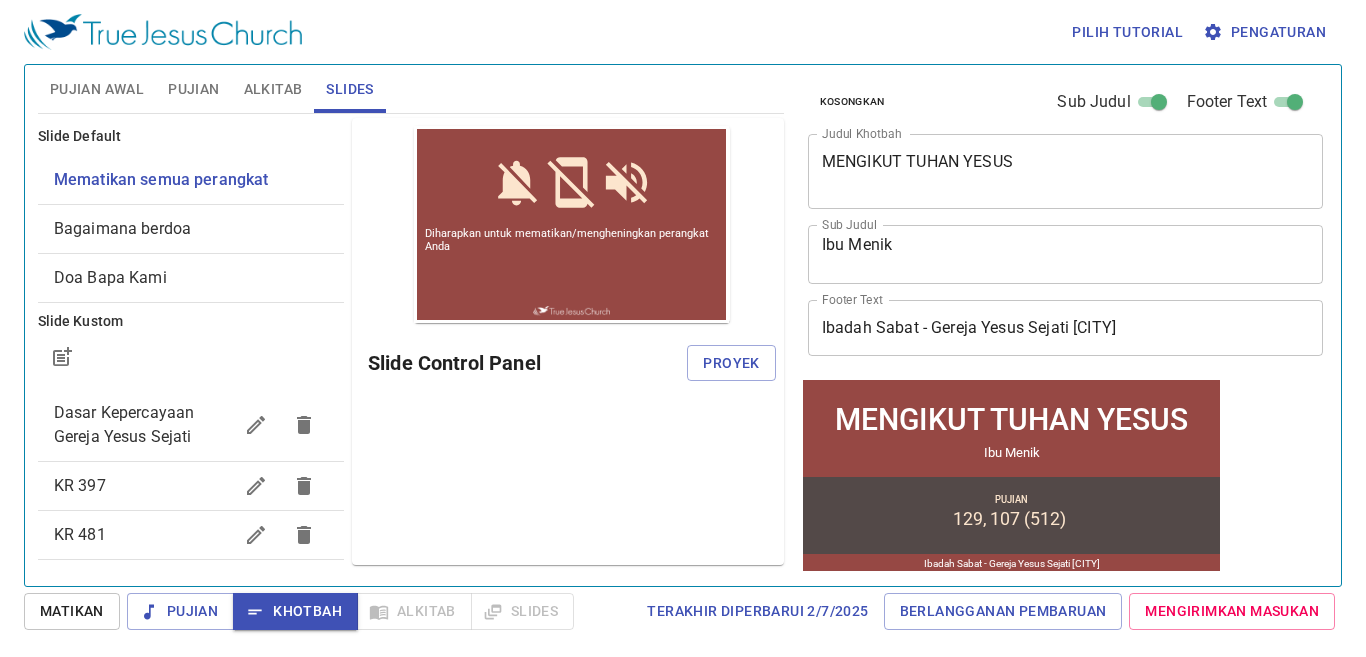 click on "Bagaimana berdoa" at bounding box center [191, 229] 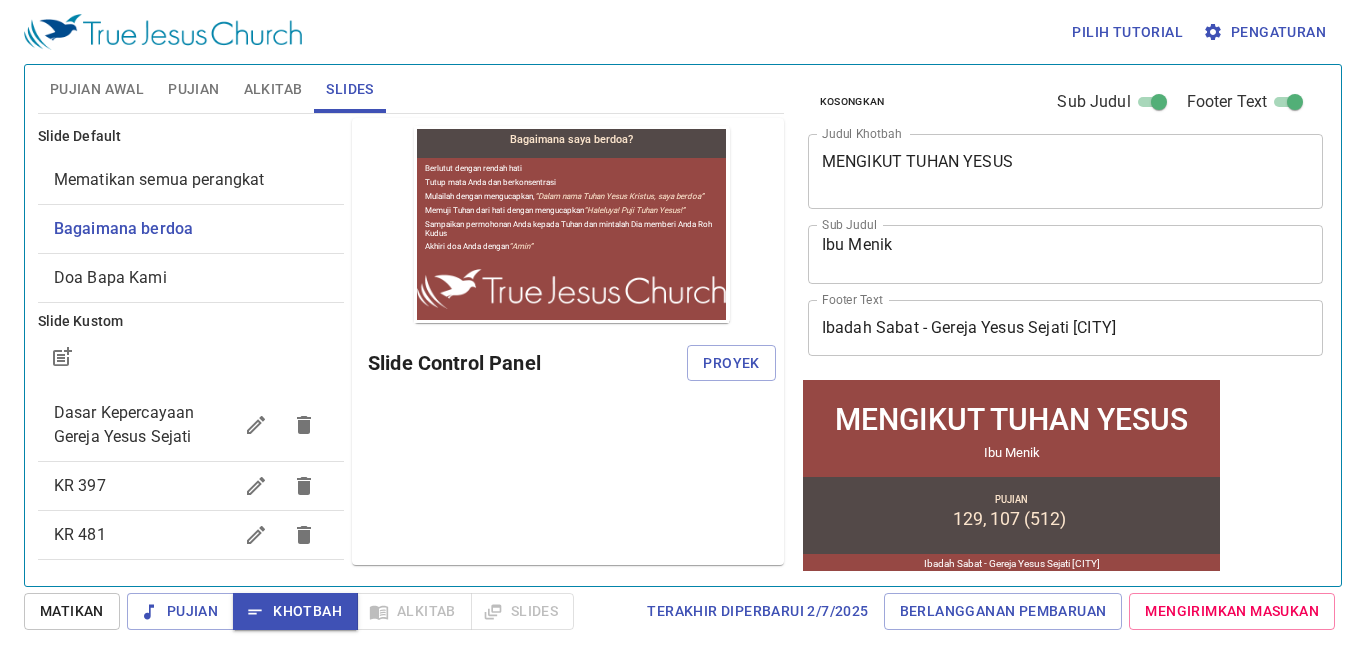 click on "Doa Bapa Kami" at bounding box center [191, 278] 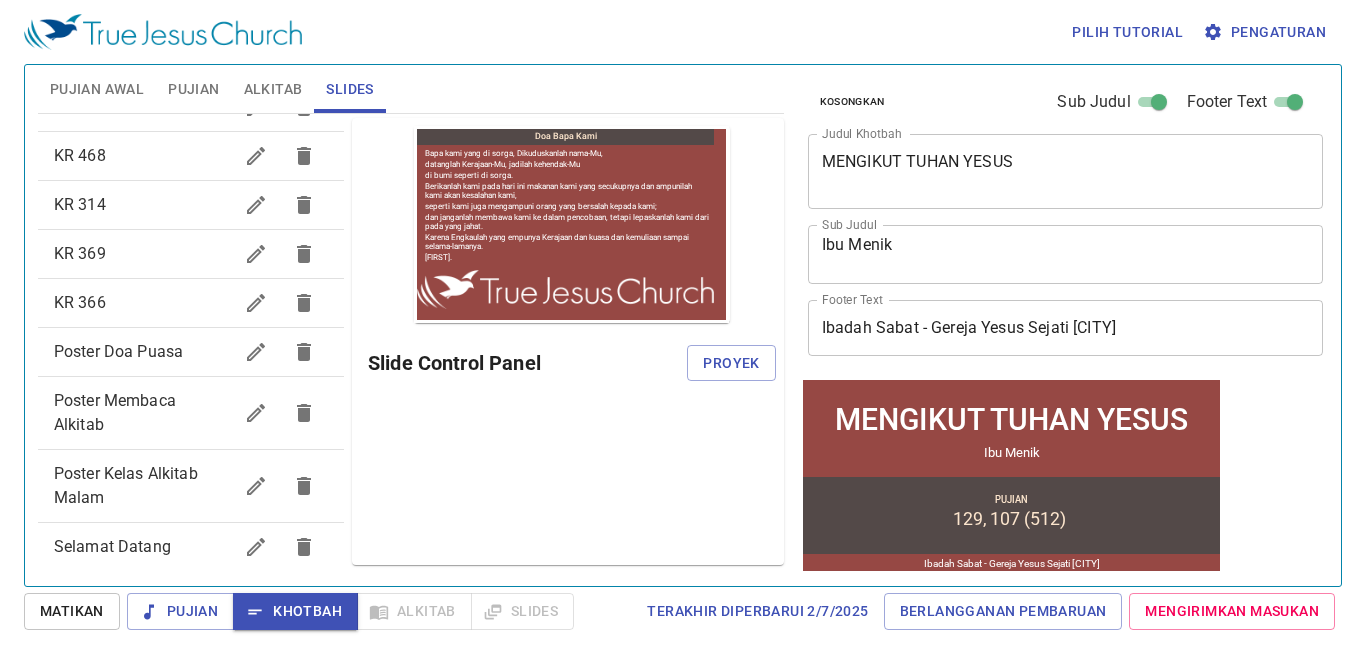scroll, scrollTop: 650, scrollLeft: 0, axis: vertical 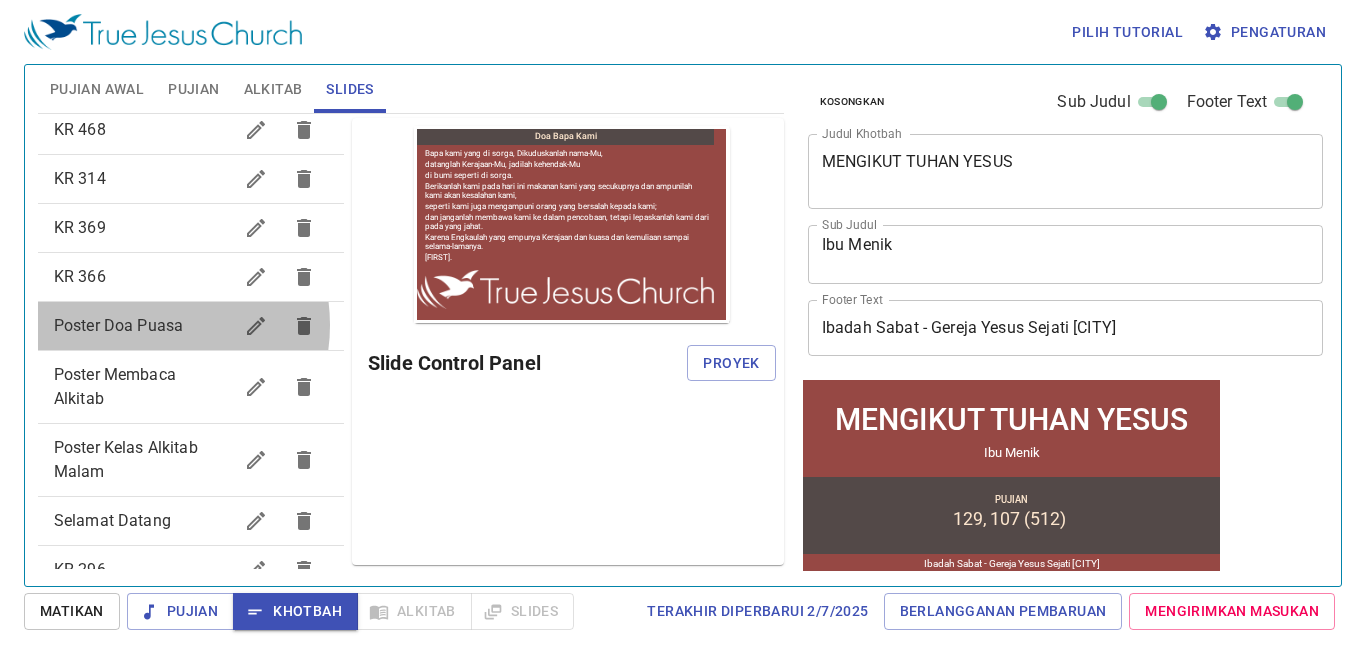click on "Poster Doa Puasa" at bounding box center [118, 325] 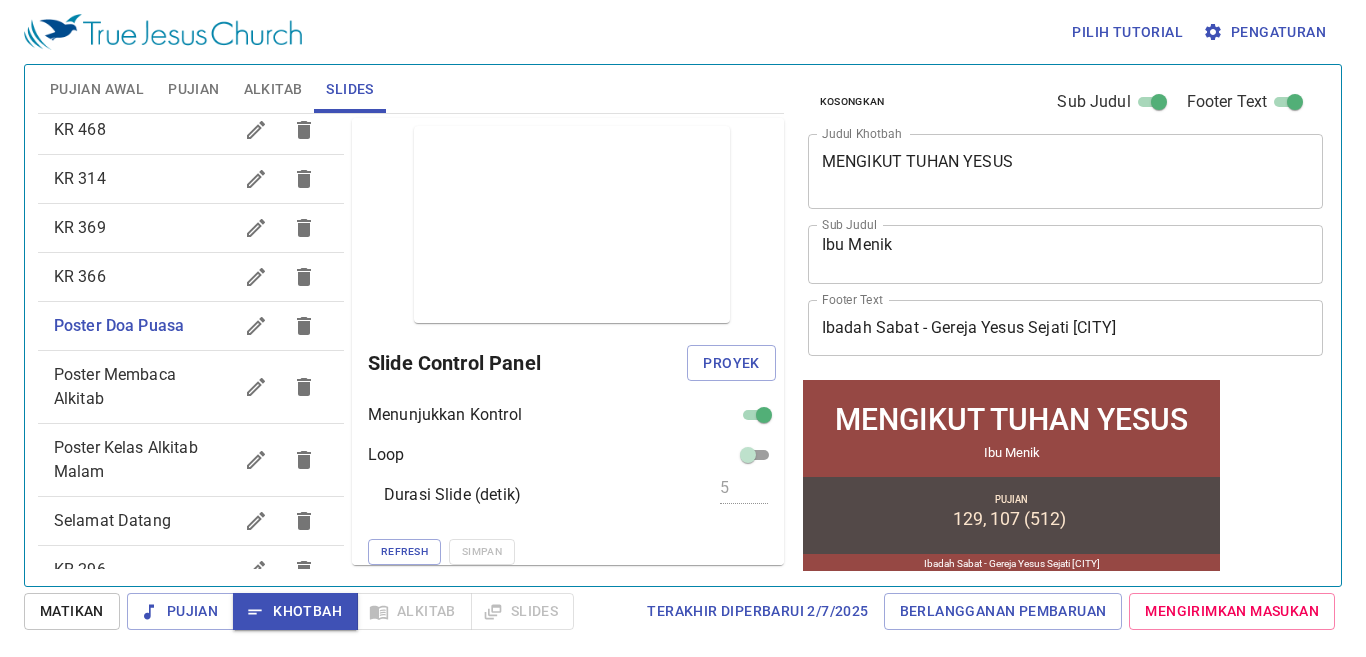 click on "KR 366" at bounding box center [143, 277] 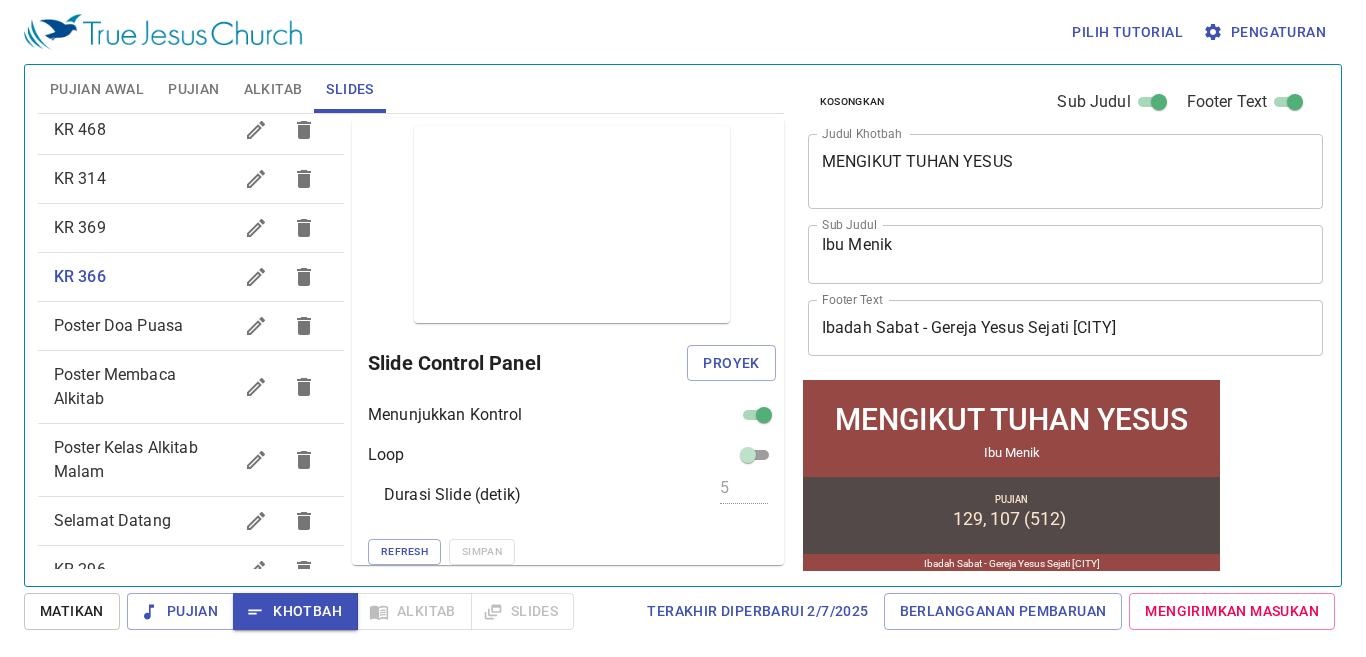 click on "Pujian Awal" at bounding box center (97, 89) 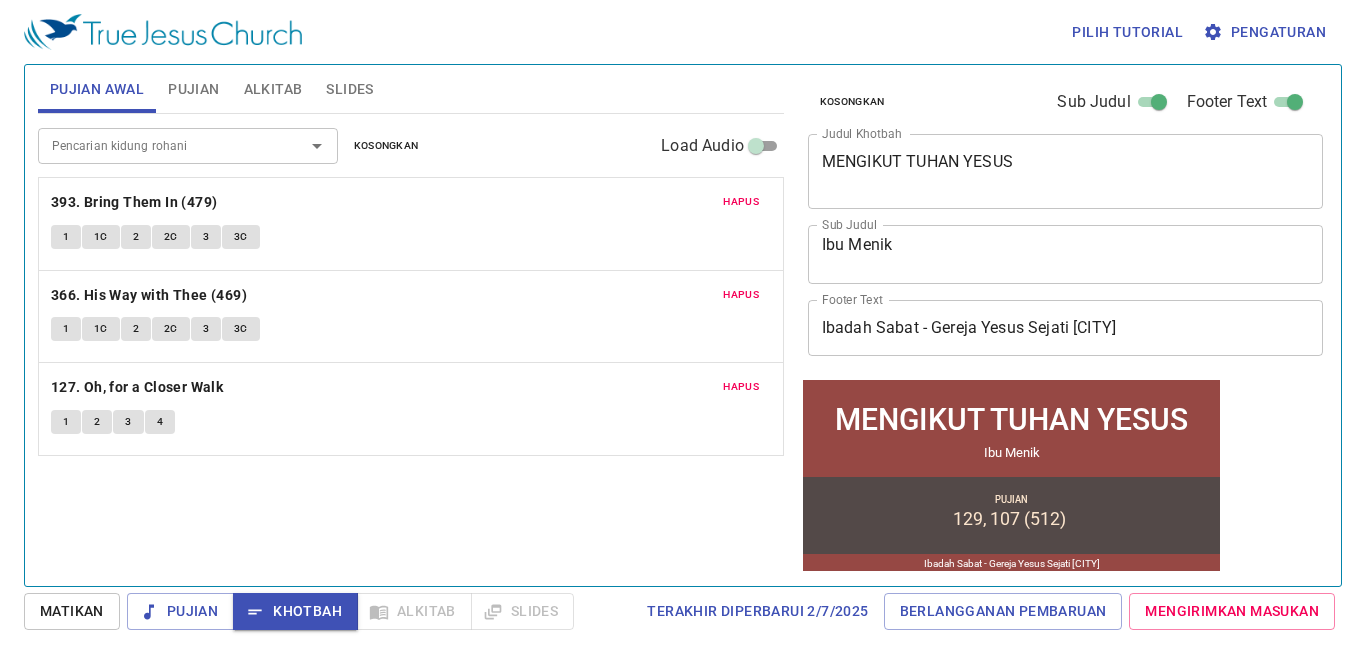 click on "Pujian" at bounding box center (193, 89) 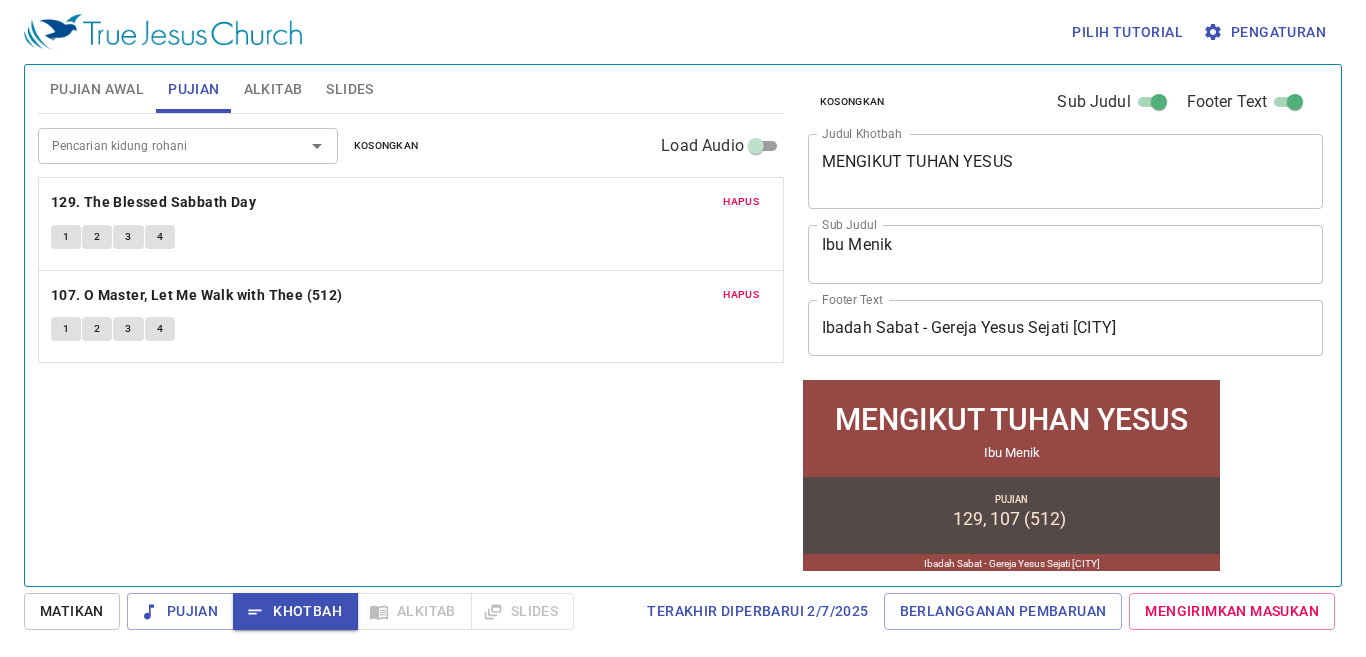 click on "Slides" at bounding box center [349, 89] 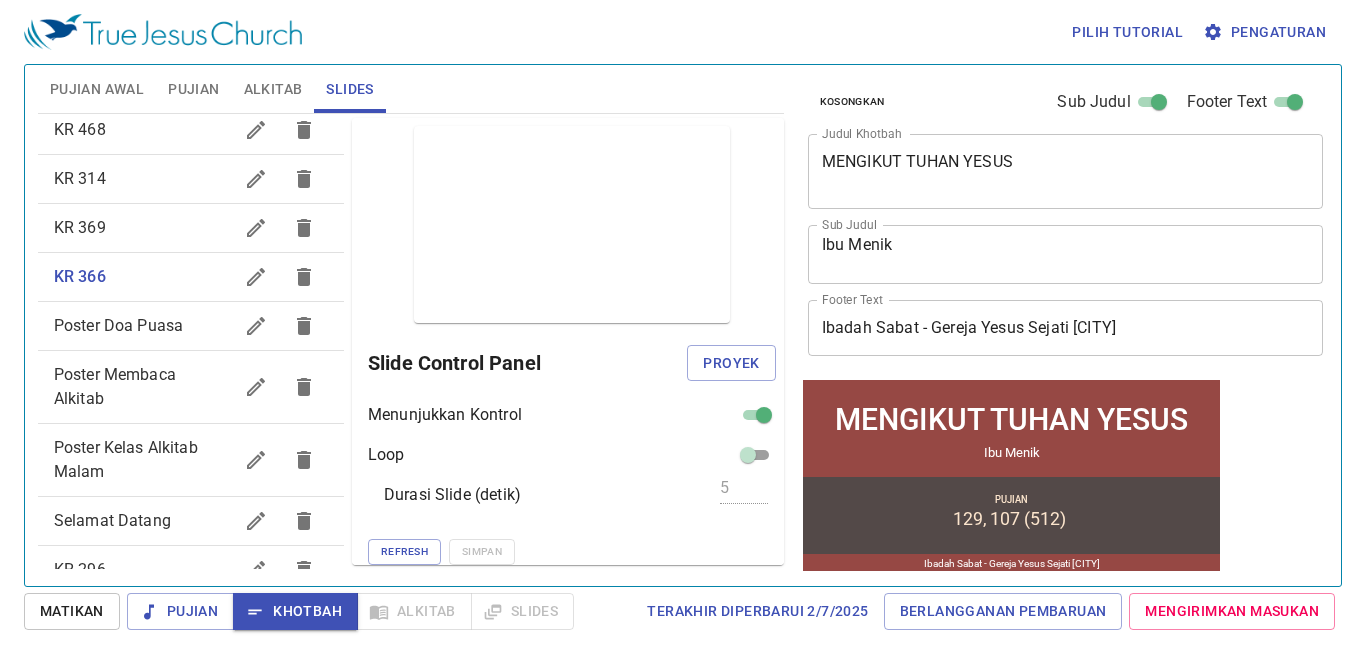 click on "Pujian Awal" at bounding box center (97, 89) 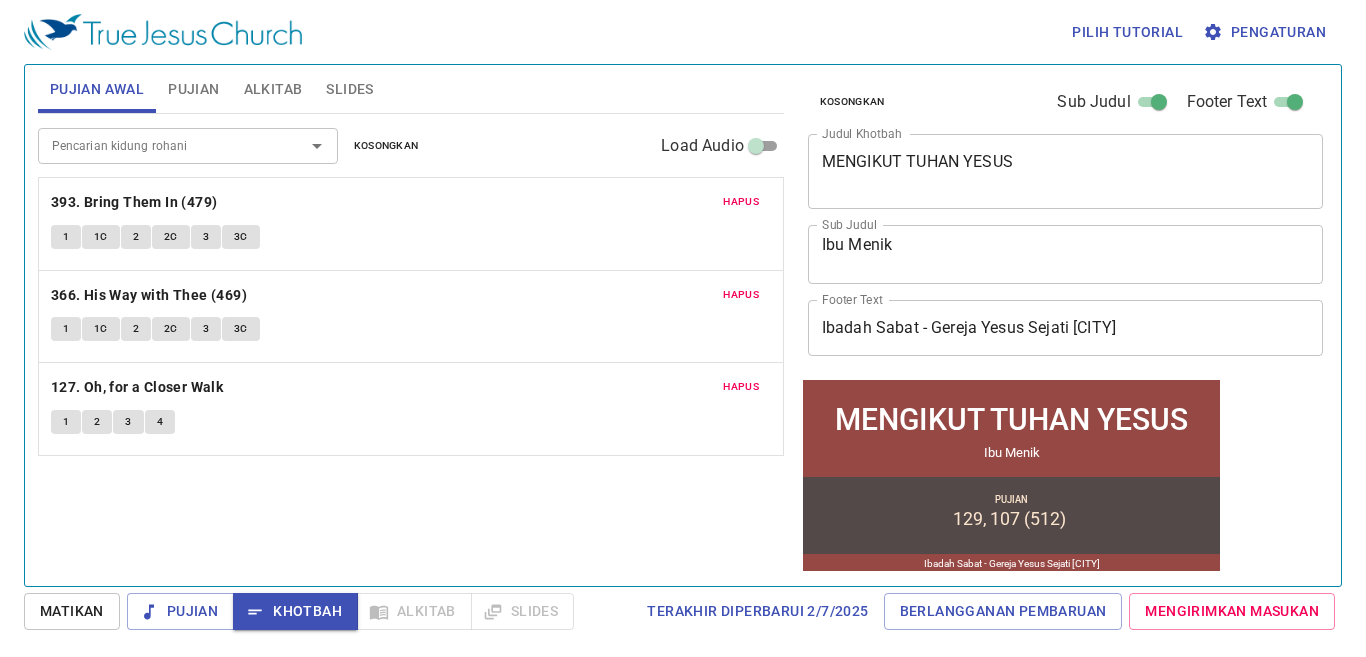 click on "Slides" at bounding box center [349, 89] 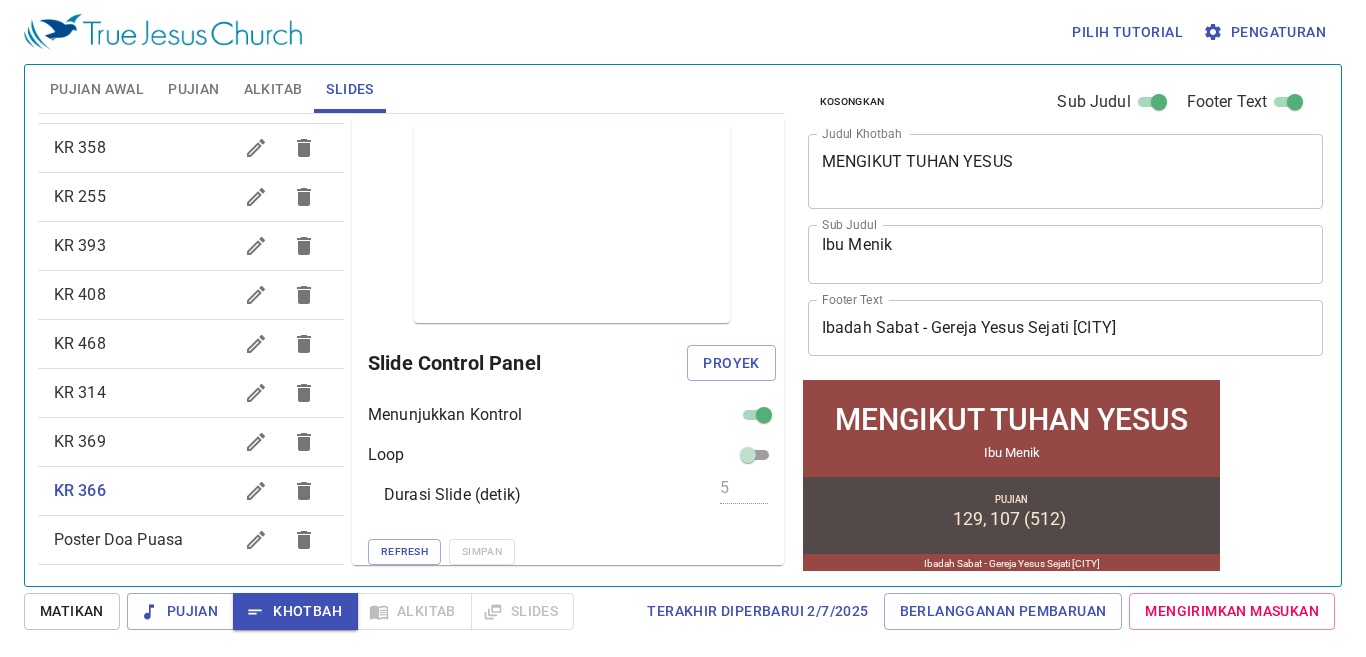 scroll, scrollTop: 414, scrollLeft: 0, axis: vertical 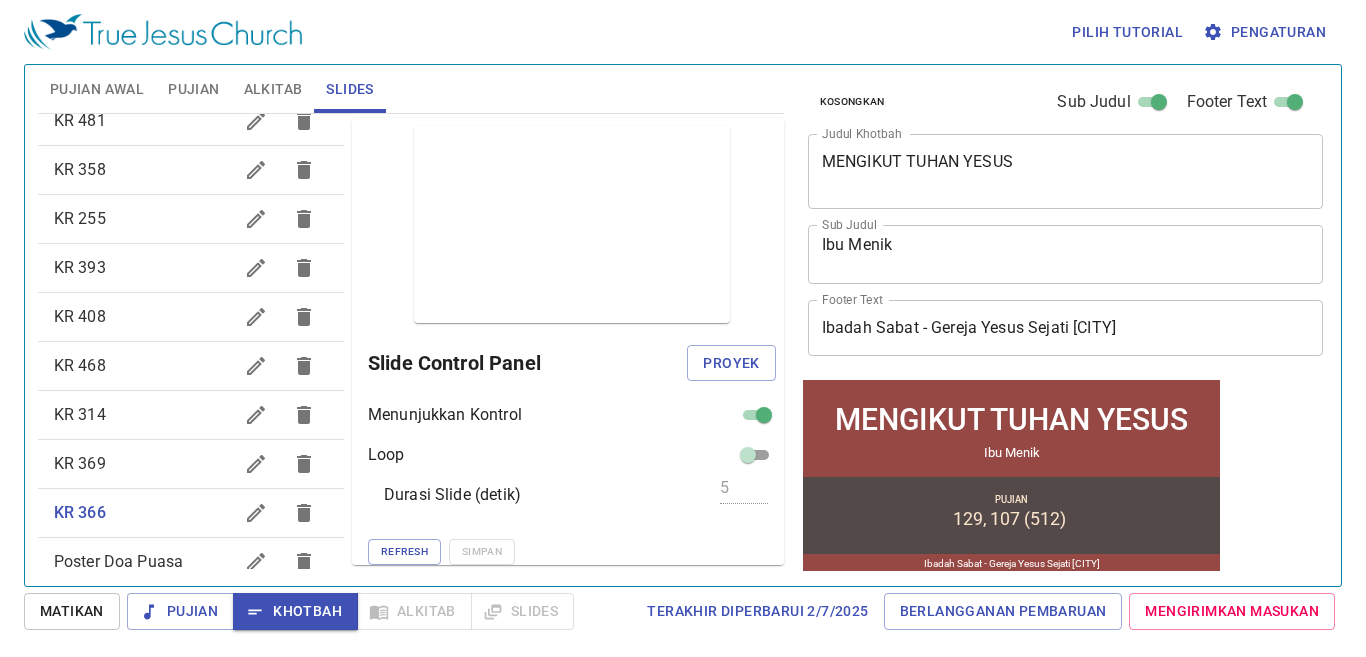 click on "KR 393" at bounding box center [143, 268] 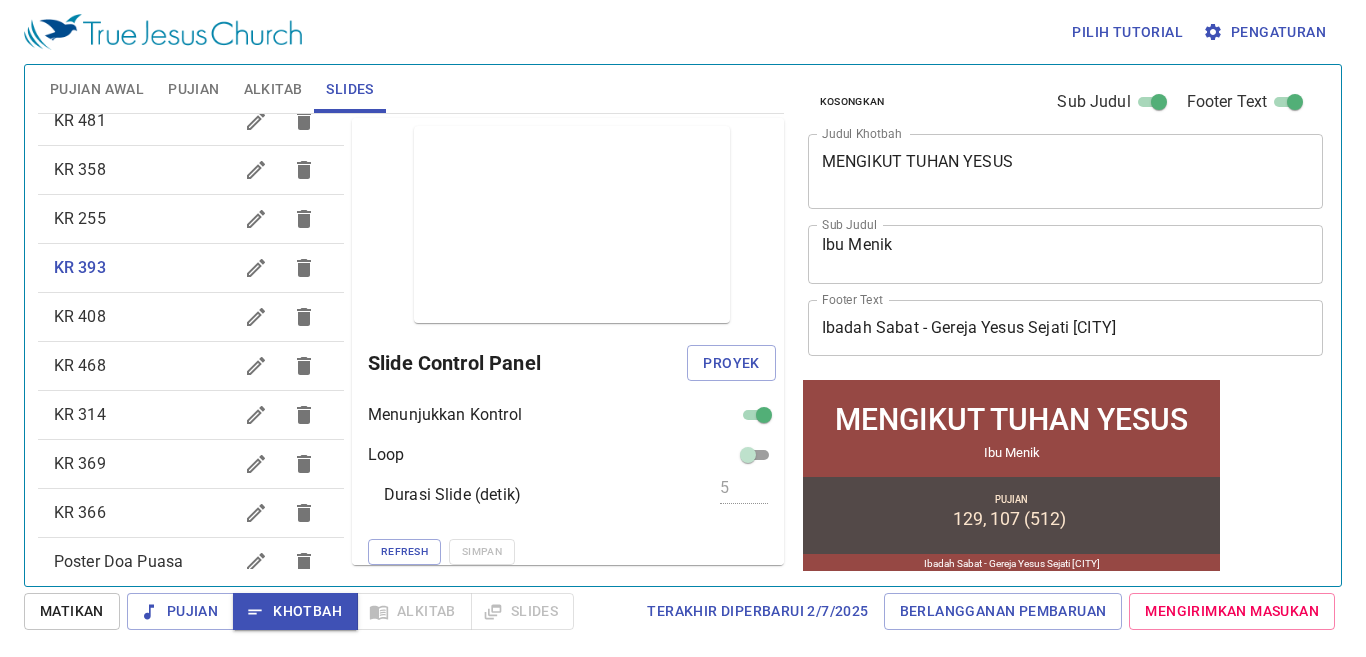 click on "Pujian Awal" at bounding box center [97, 89] 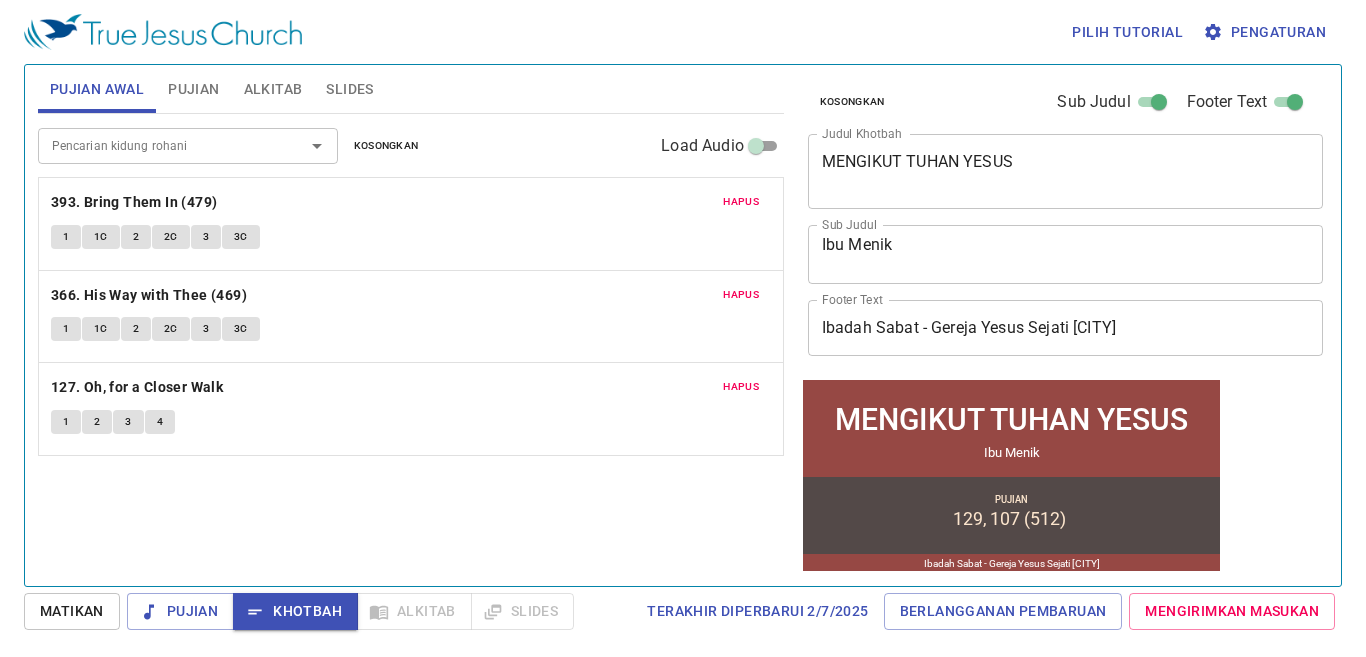 click on "Slides" at bounding box center [349, 89] 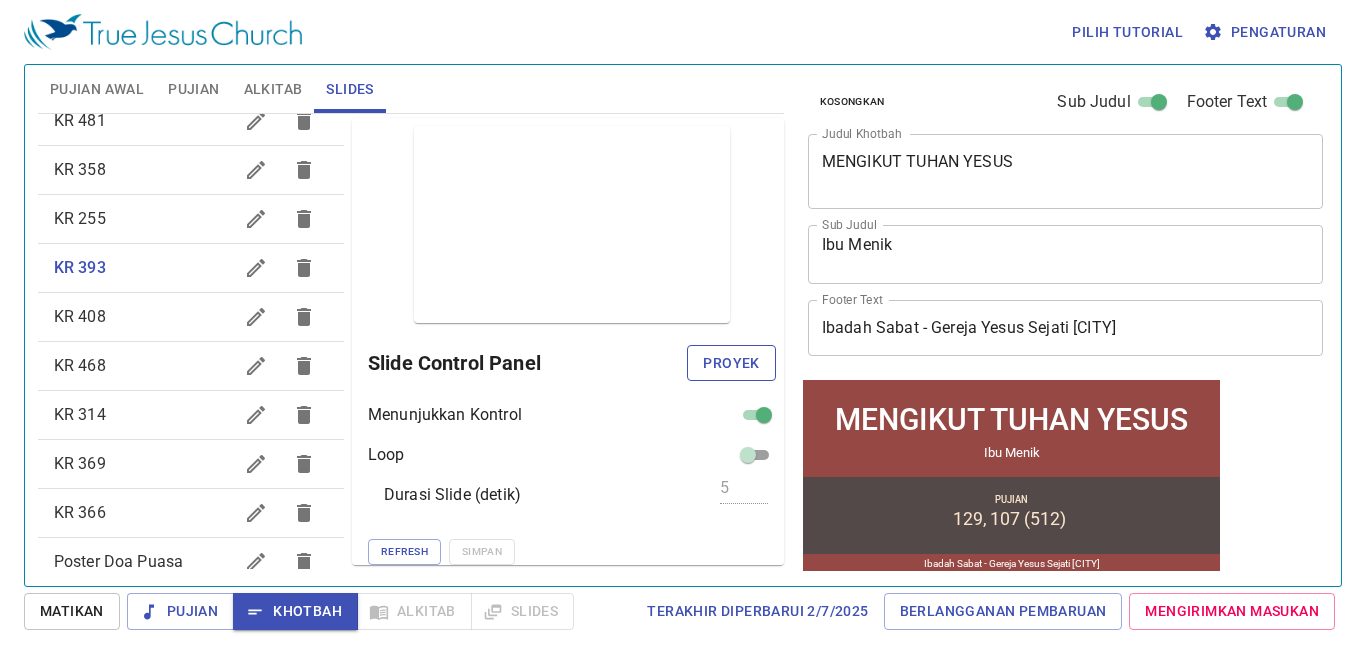 click on "Proyek" at bounding box center (731, 363) 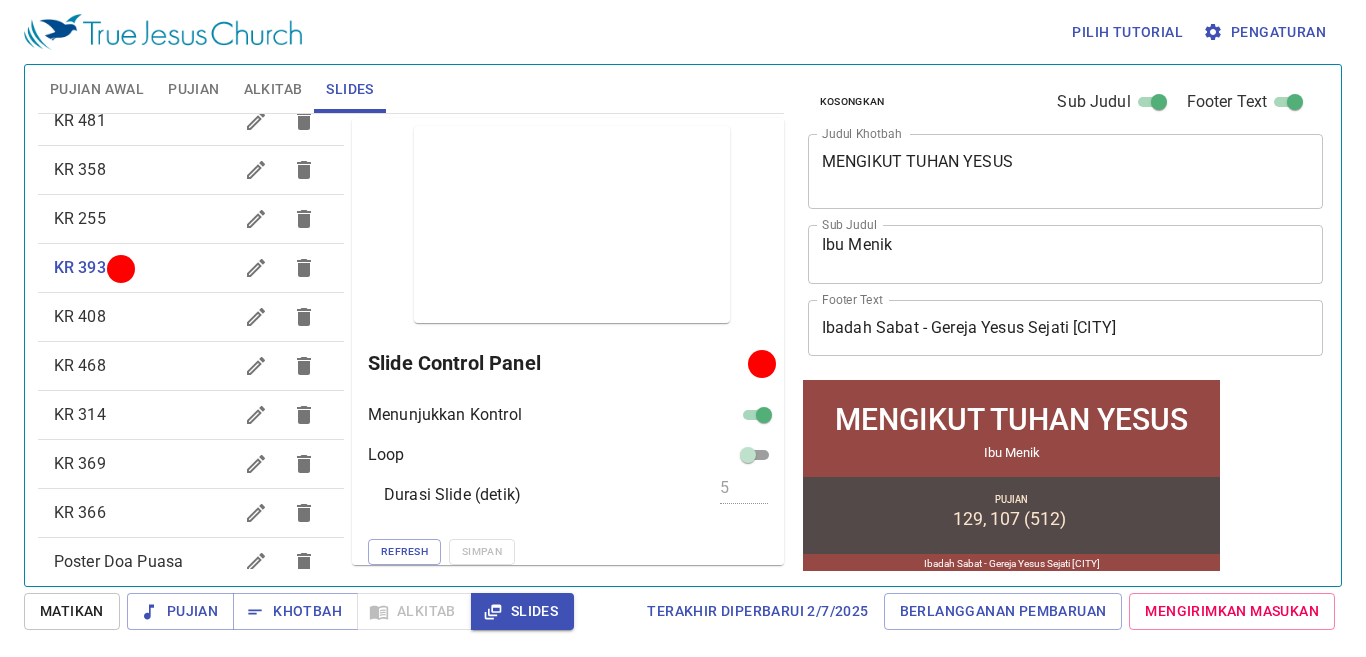 click on "KR 366" at bounding box center (143, 513) 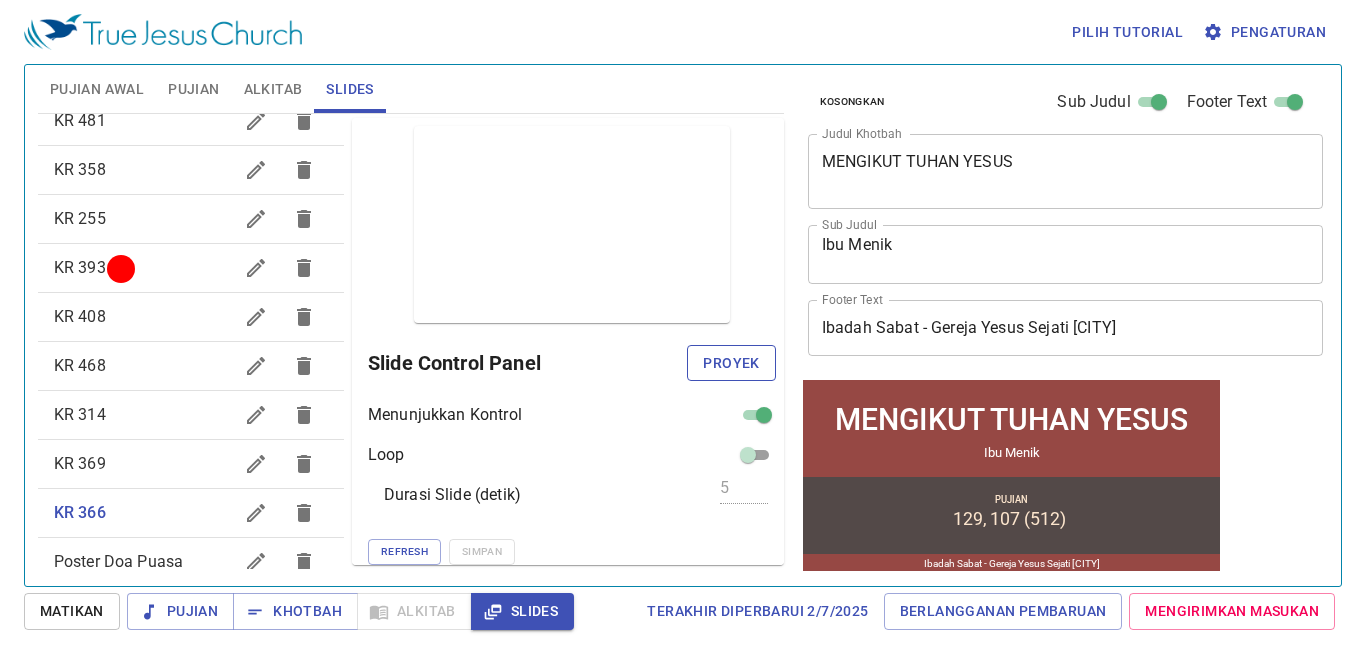 click on "Proyek" at bounding box center [731, 363] 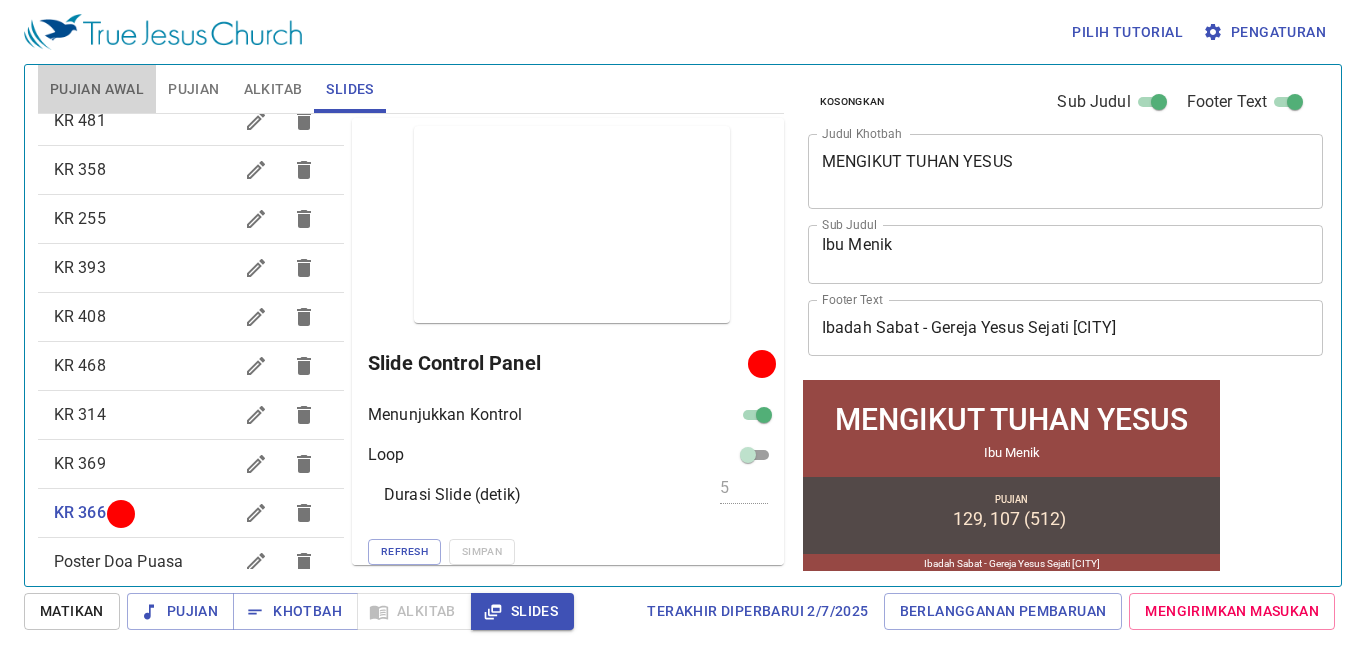 click on "Pujian Awal" at bounding box center [97, 89] 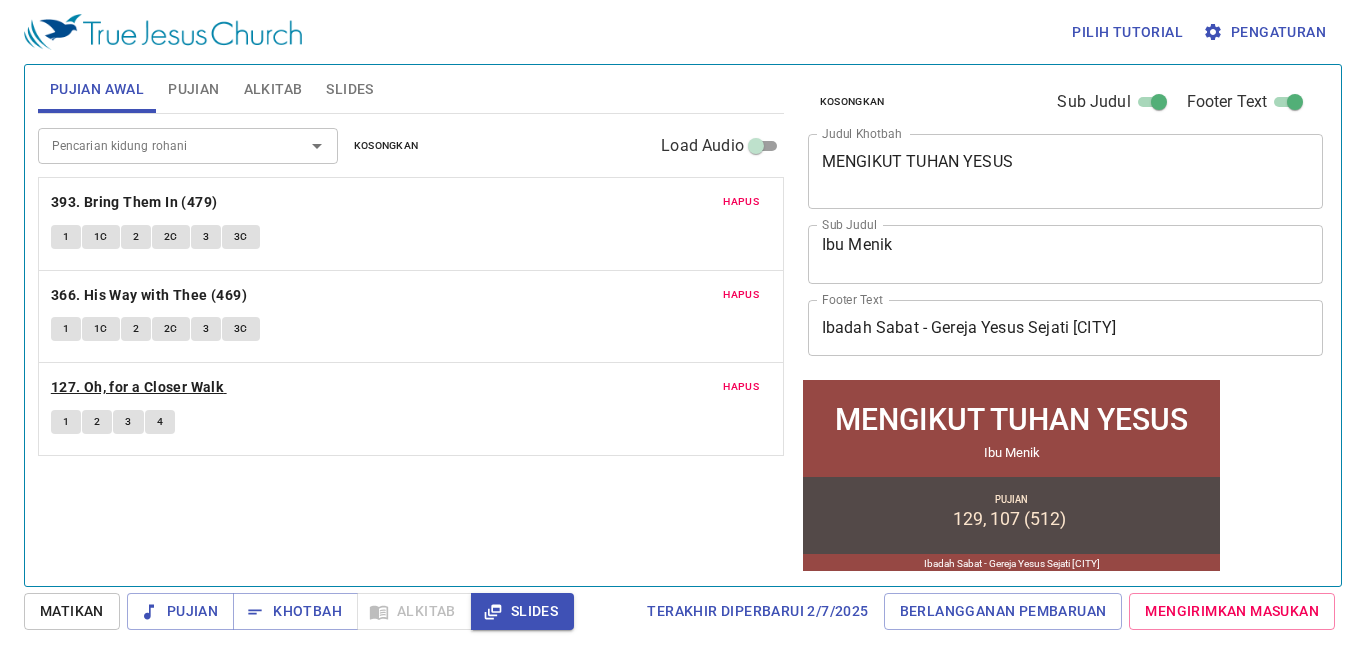 click on "127. Oh, for a Closer Walk" at bounding box center [137, 387] 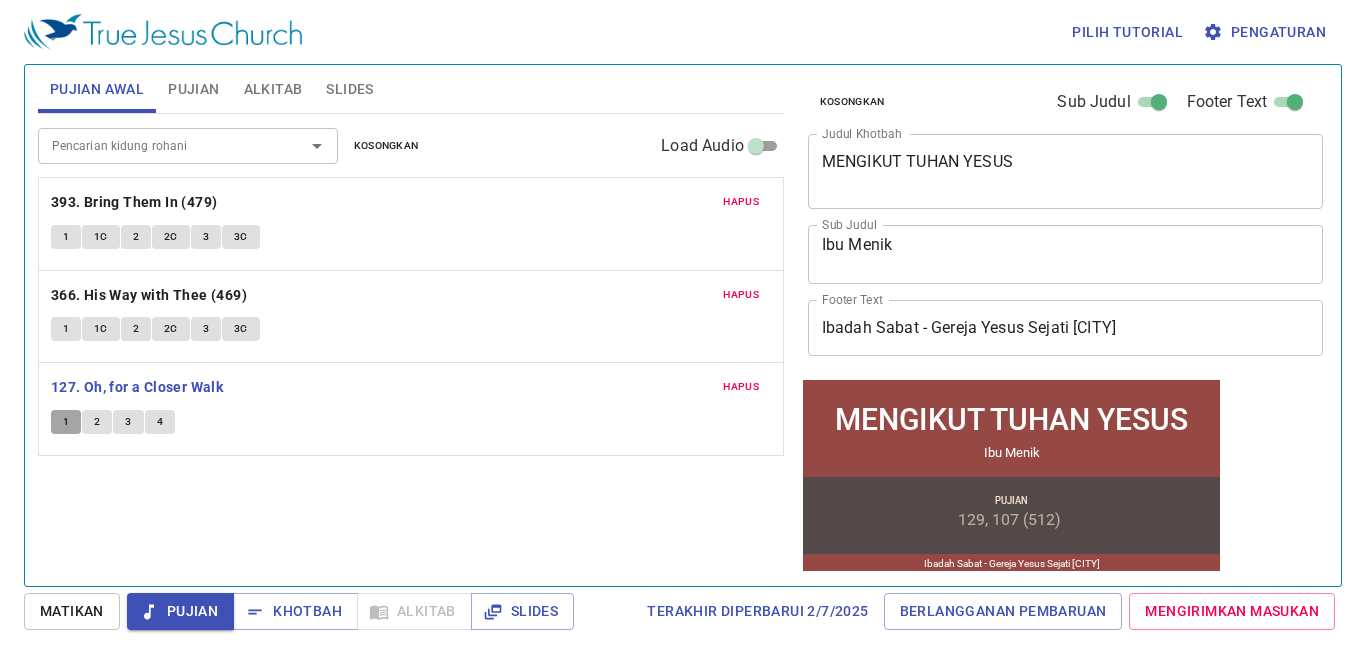 click on "1" at bounding box center [66, 422] 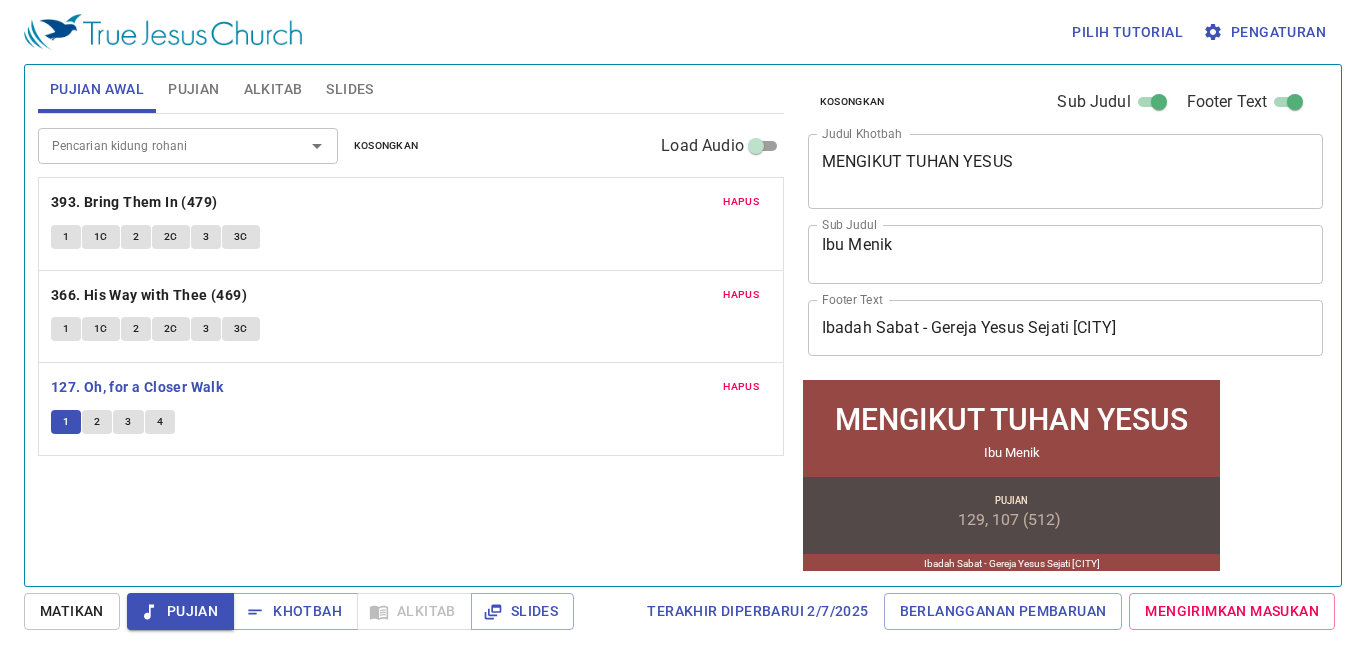 type 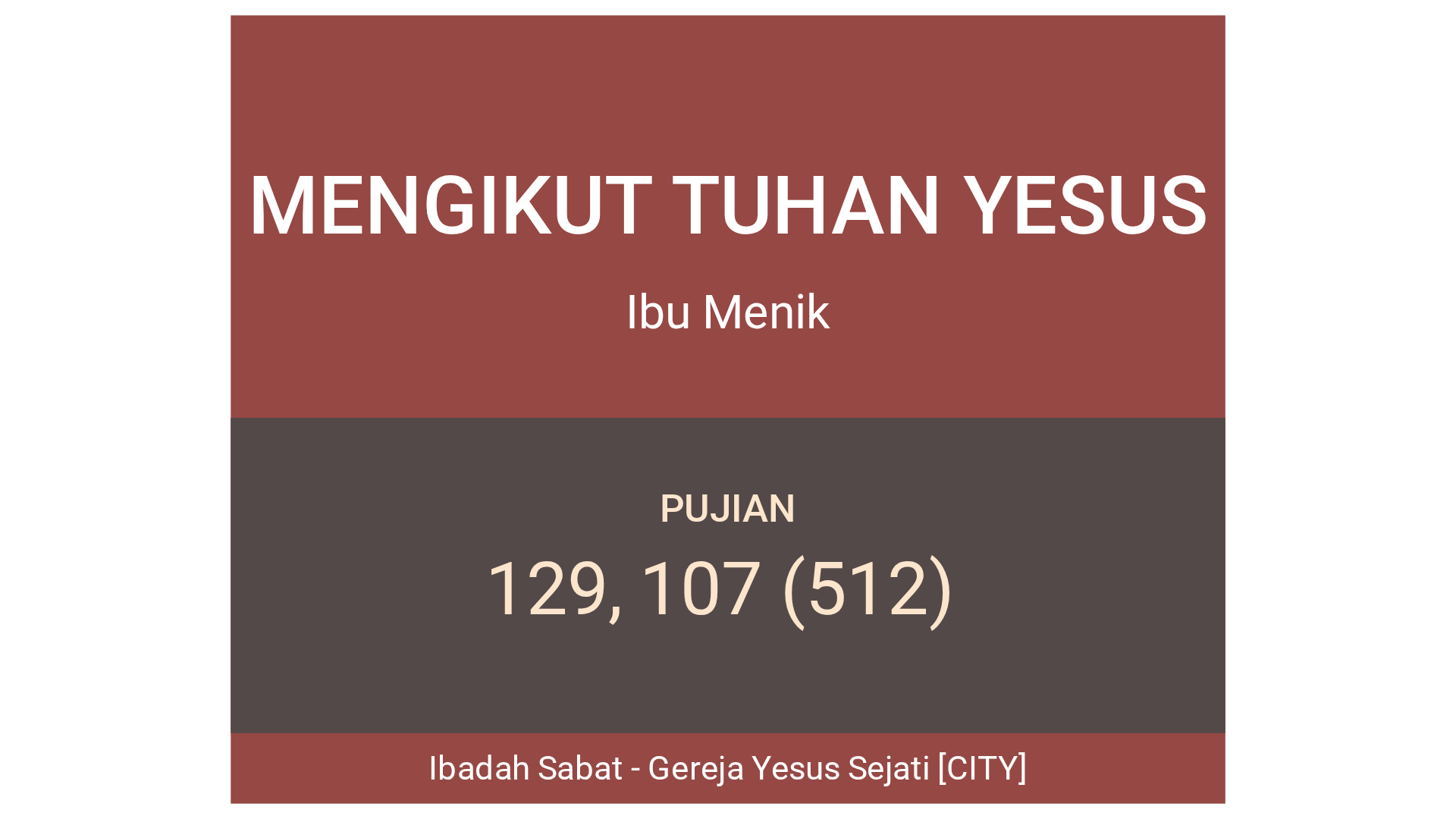 scroll, scrollTop: 0, scrollLeft: 0, axis: both 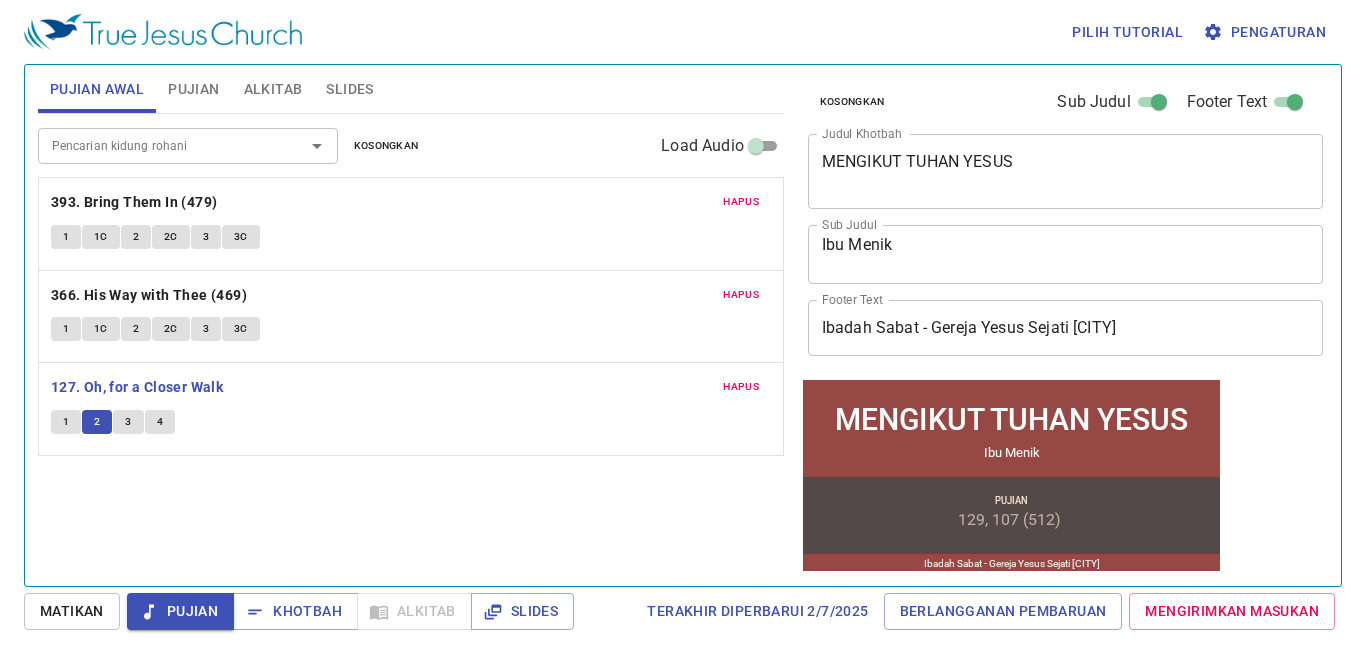 type 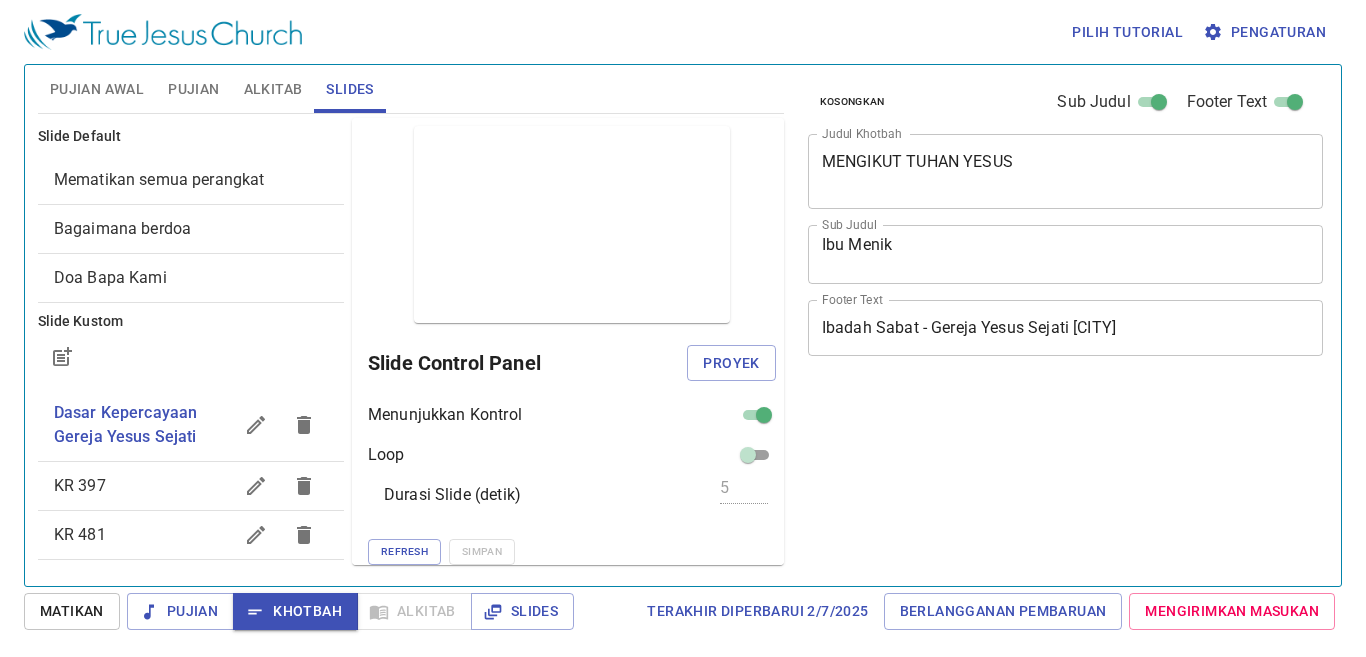 scroll, scrollTop: 0, scrollLeft: 0, axis: both 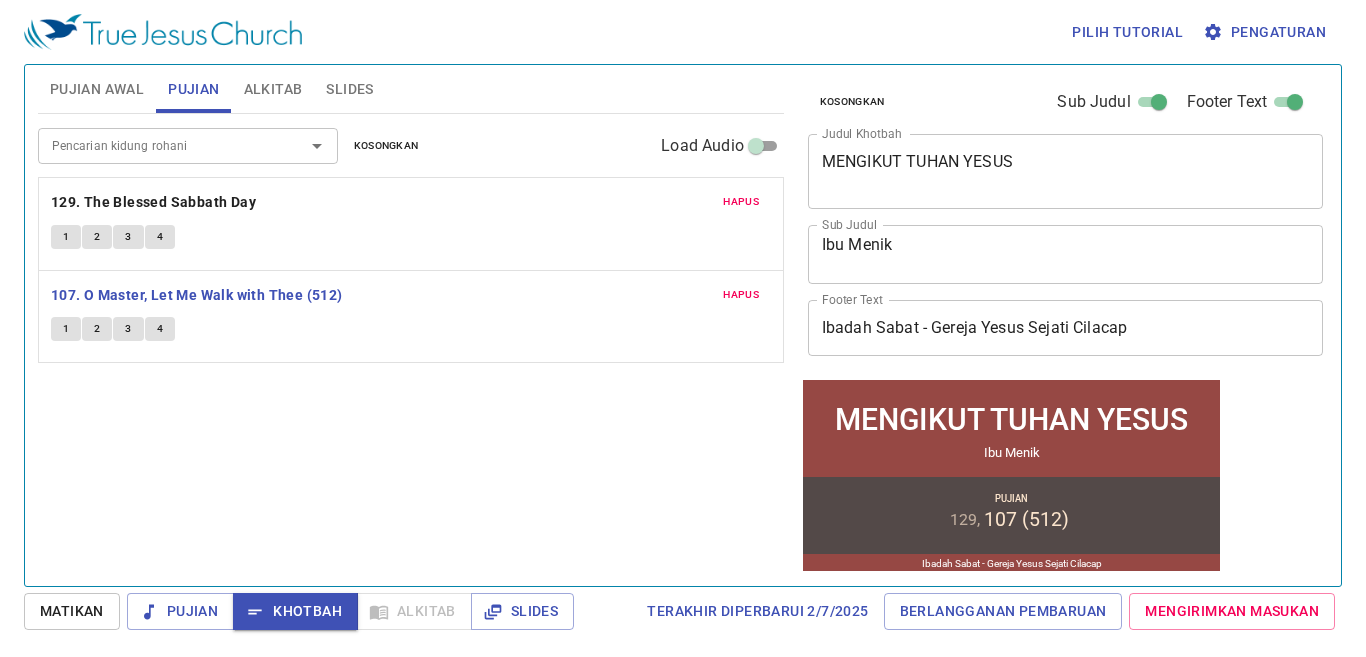 type 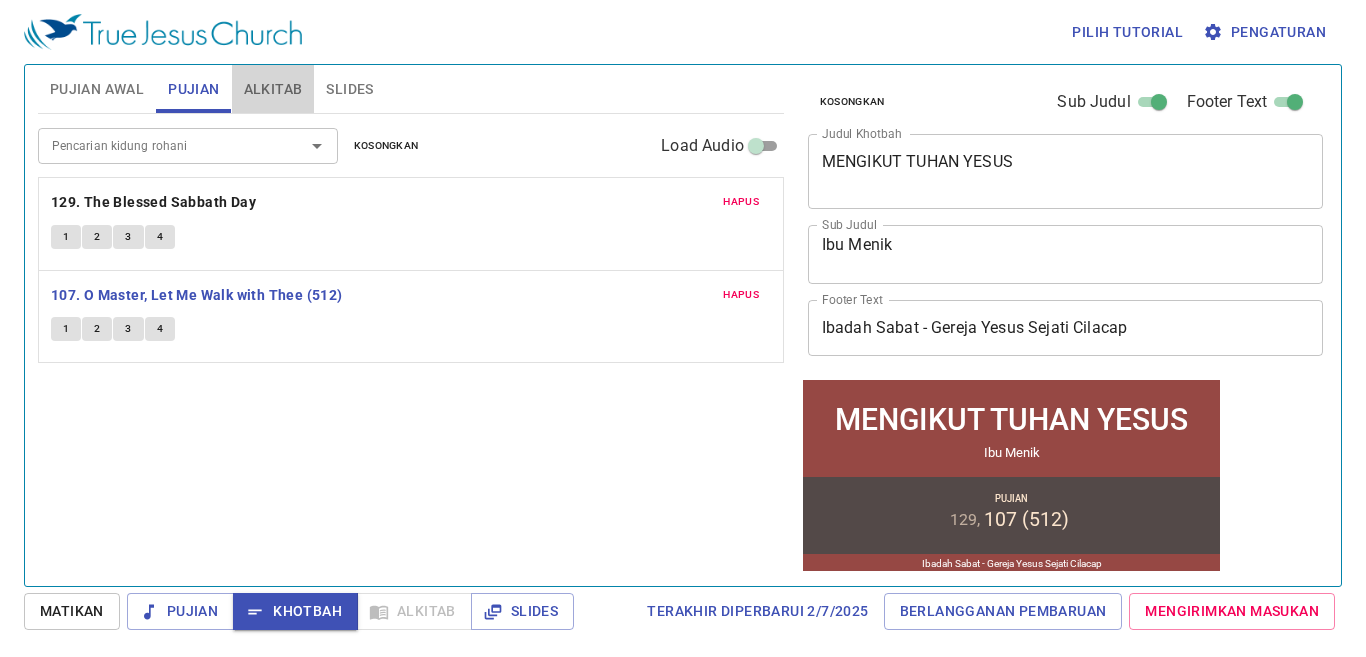 click on "Alkitab" at bounding box center [273, 89] 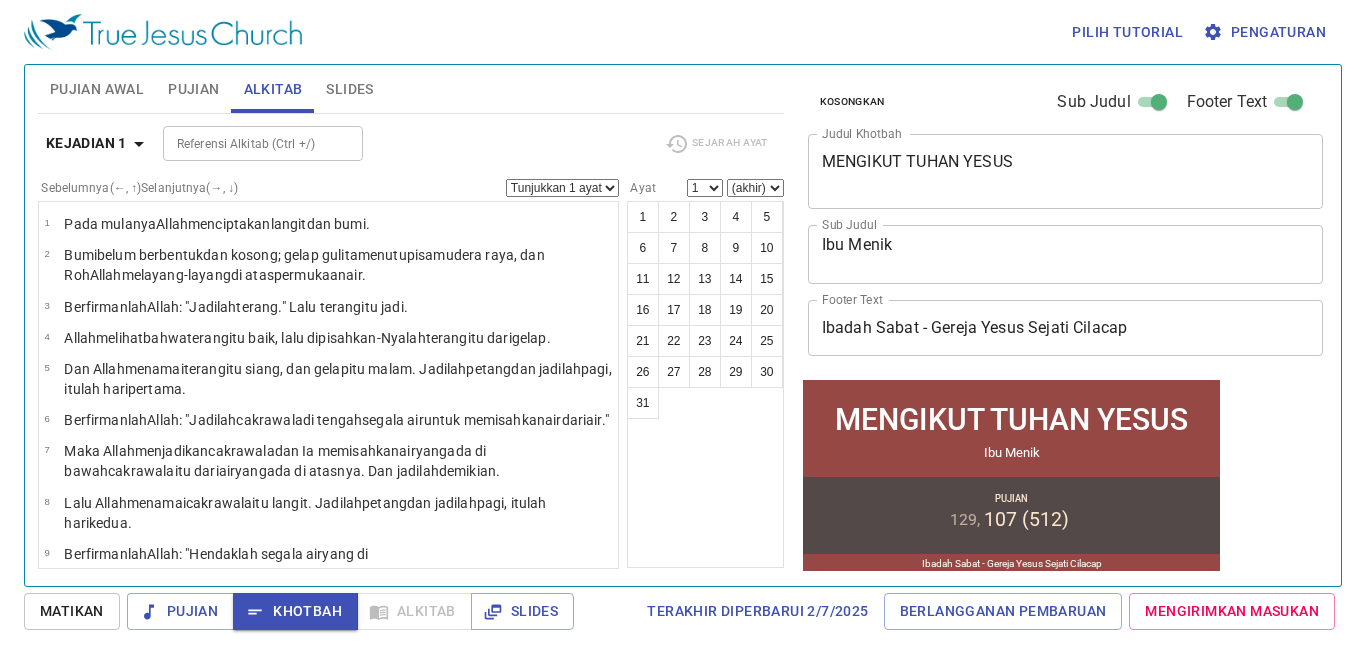 click on "Referensi Alkitab (Ctrl +/)" at bounding box center (246, 143) 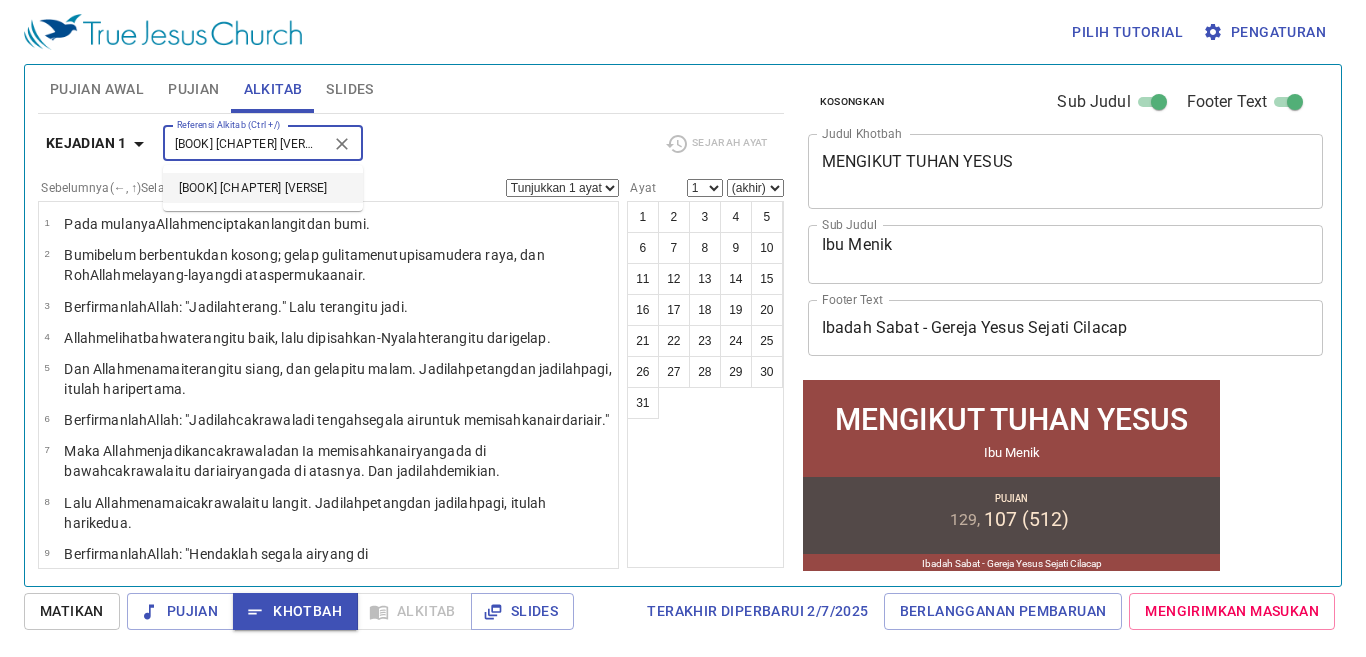 type on "luk 9 23" 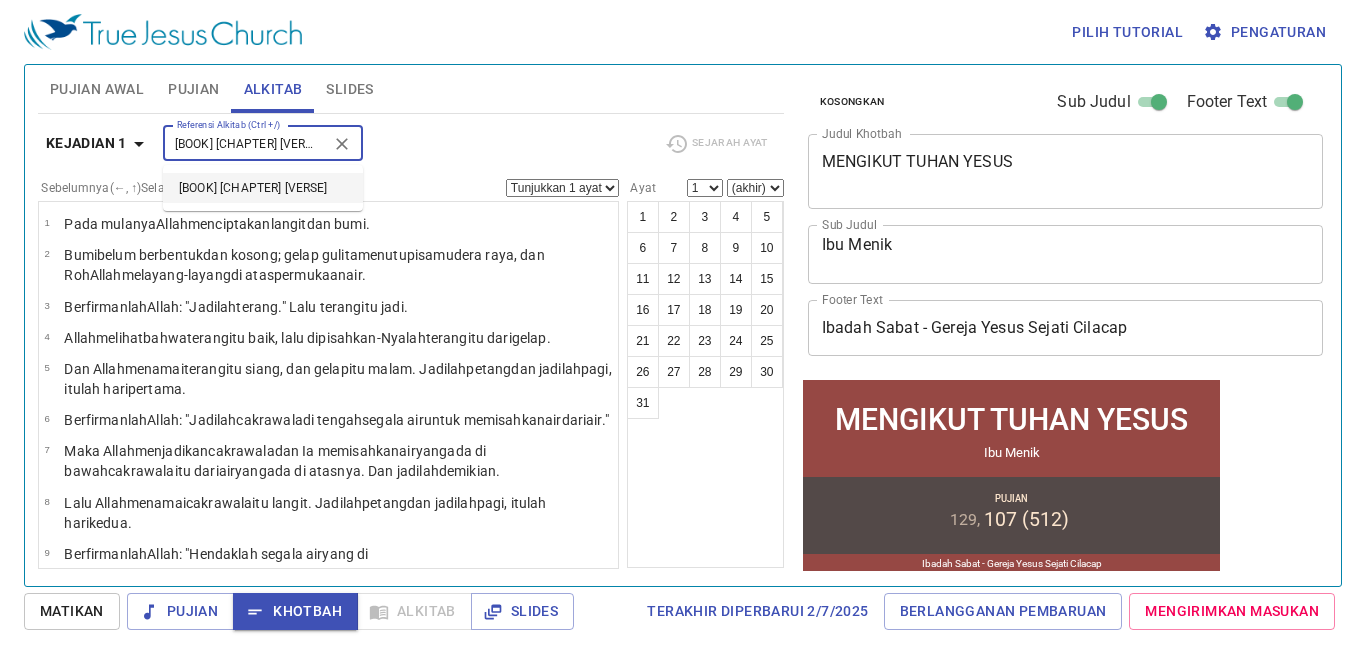 type 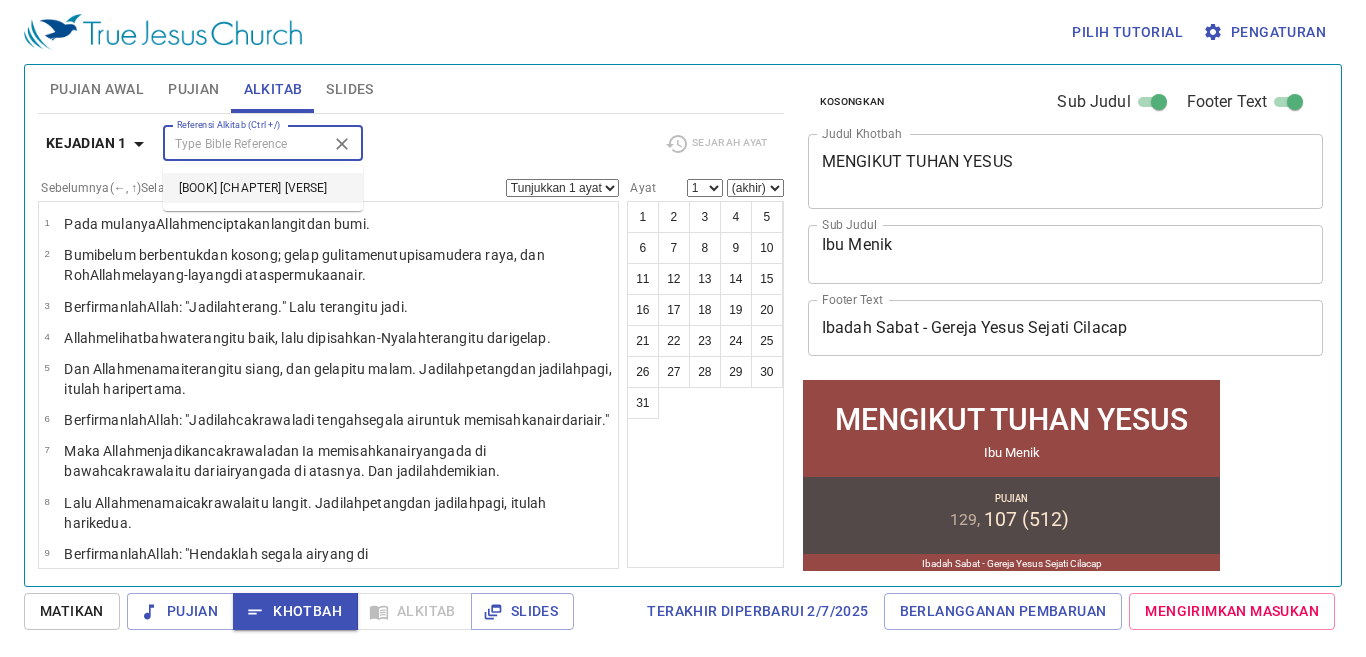select on "23" 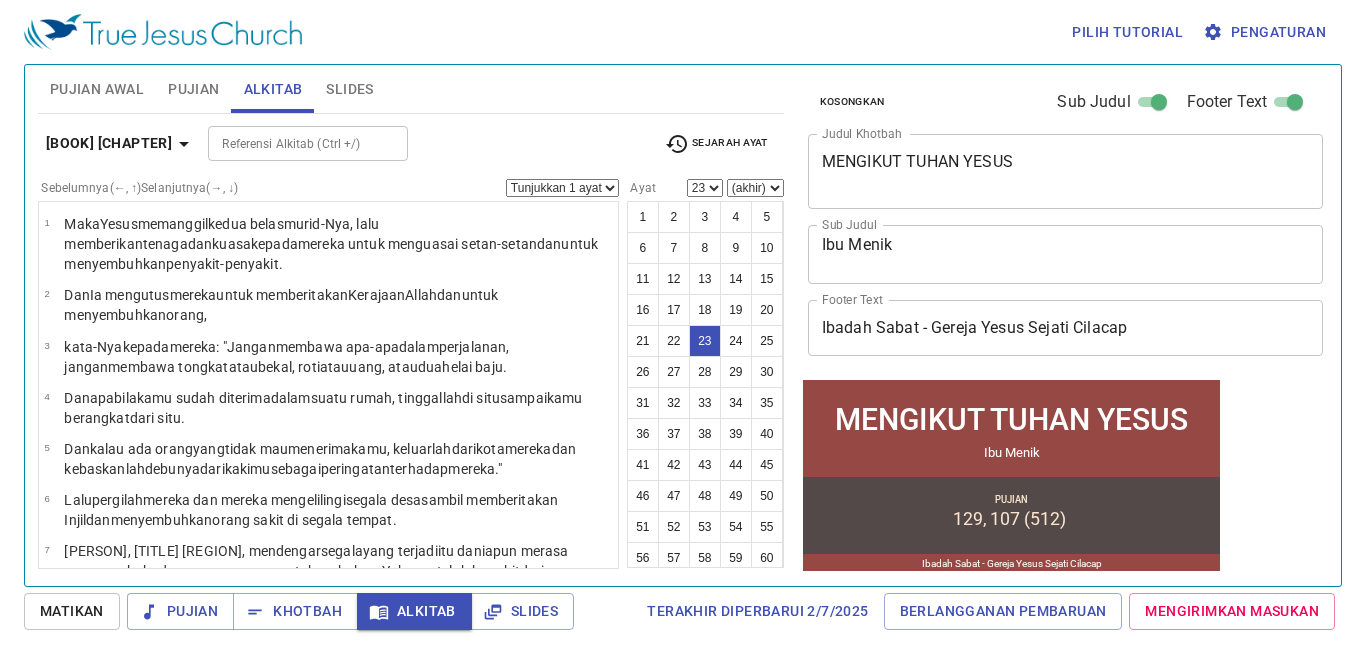 scroll, scrollTop: 1197, scrollLeft: 0, axis: vertical 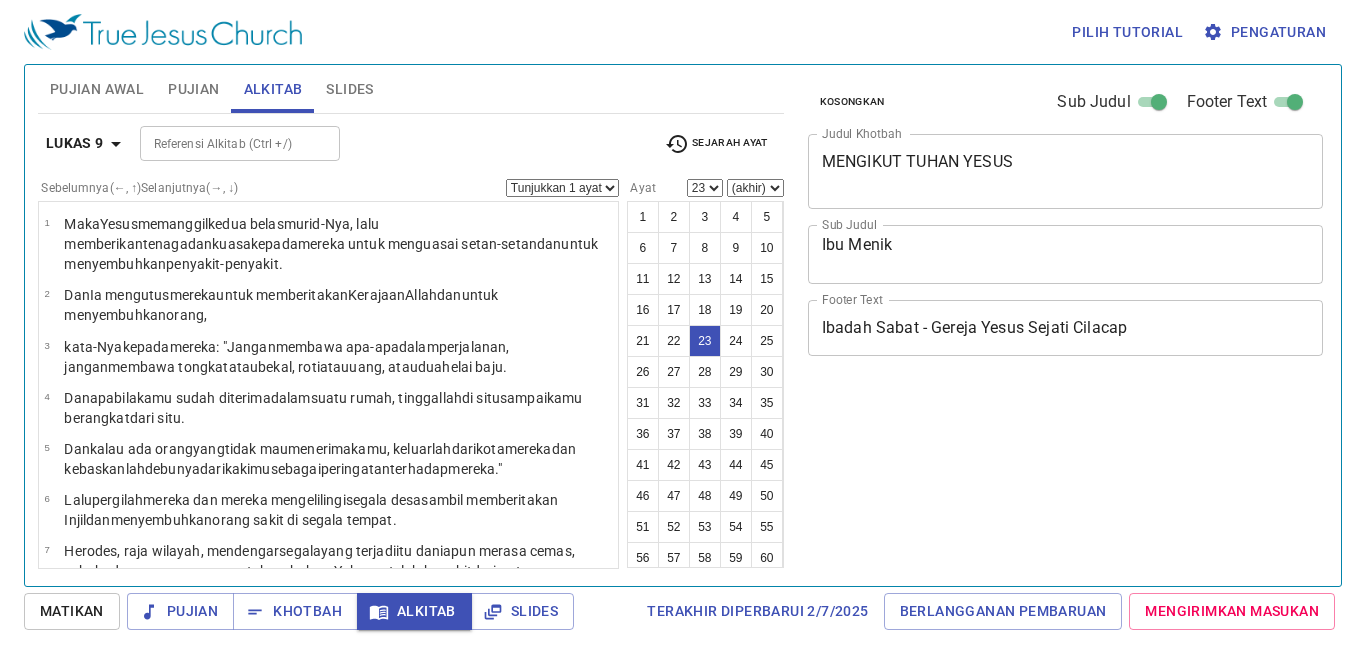select on "23" 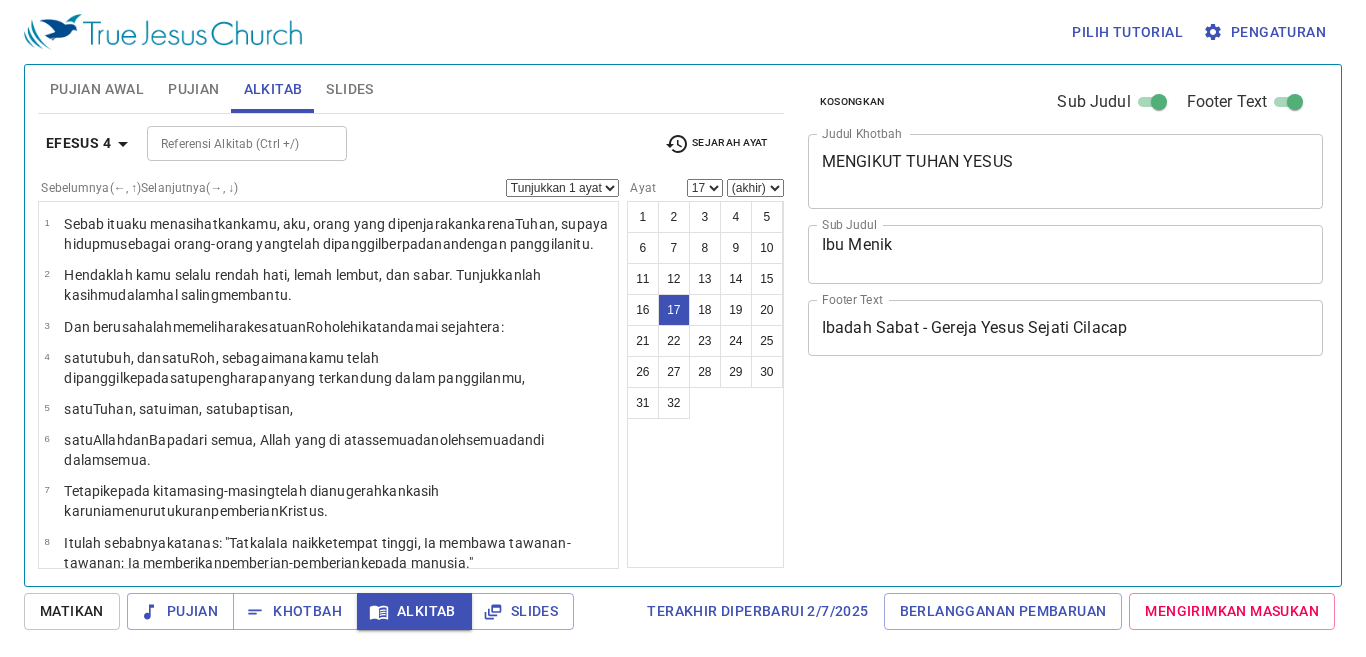 select on "17" 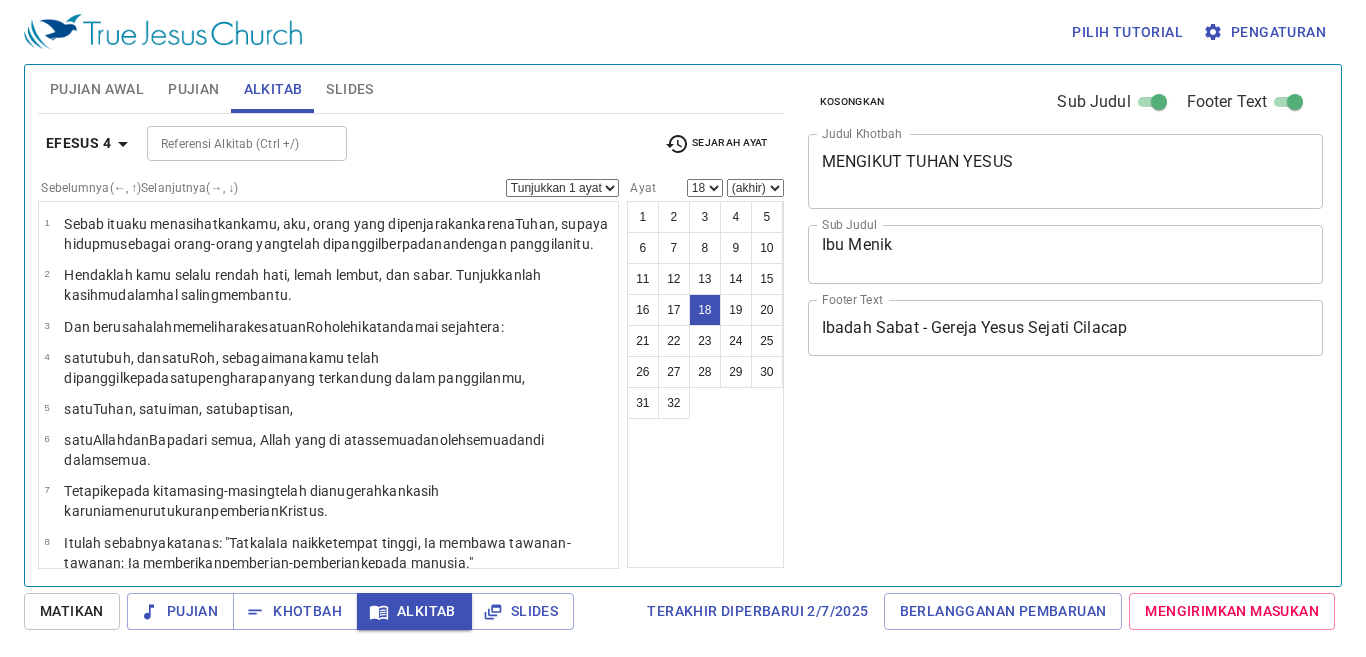 select on "18" 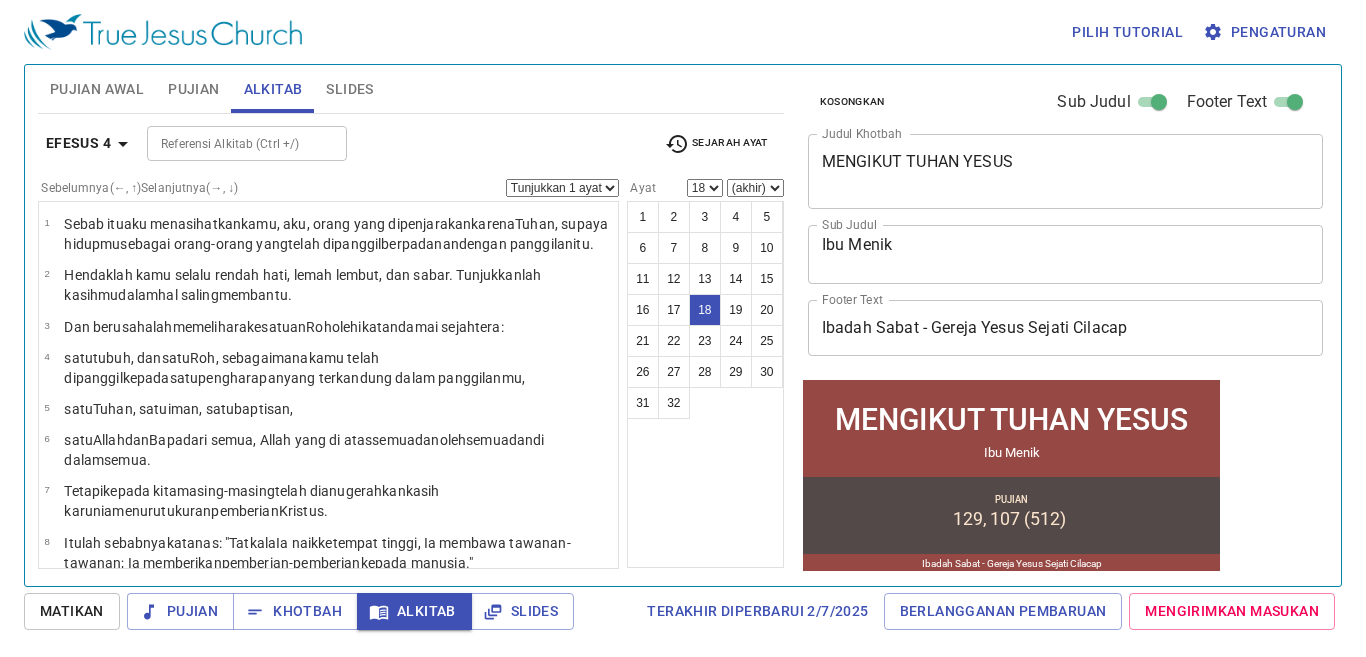 scroll, scrollTop: 720, scrollLeft: 0, axis: vertical 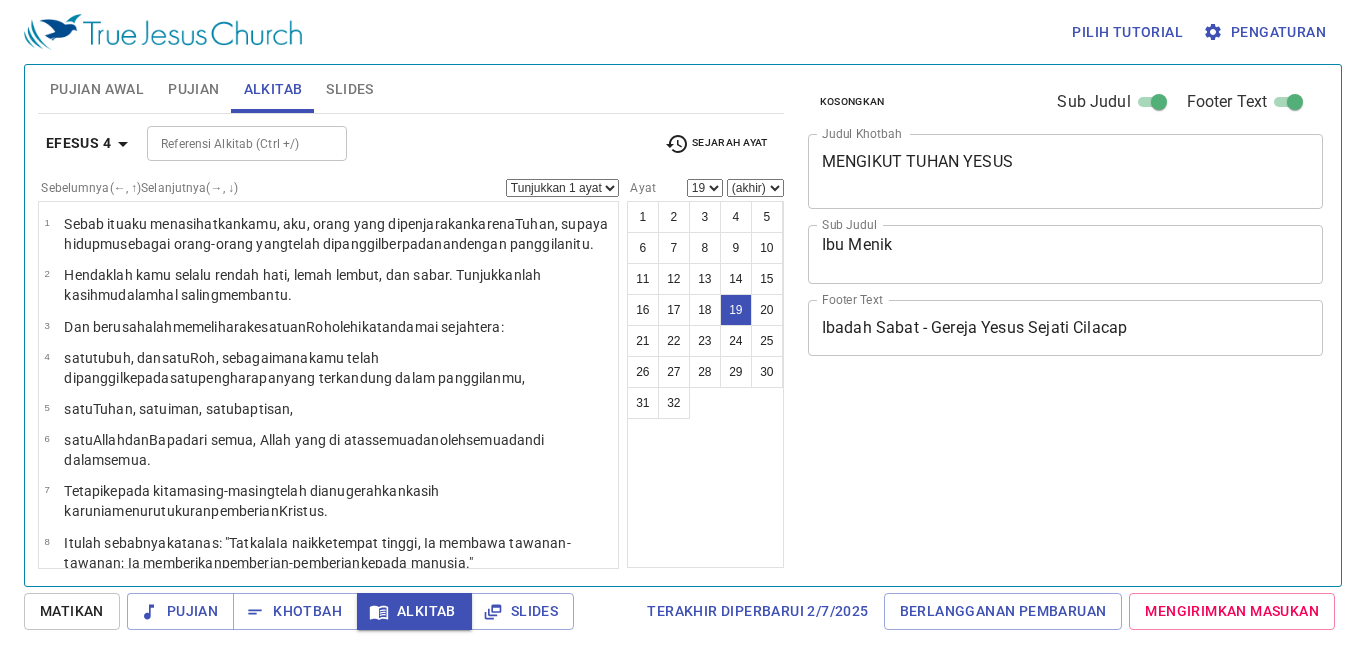 select on "19" 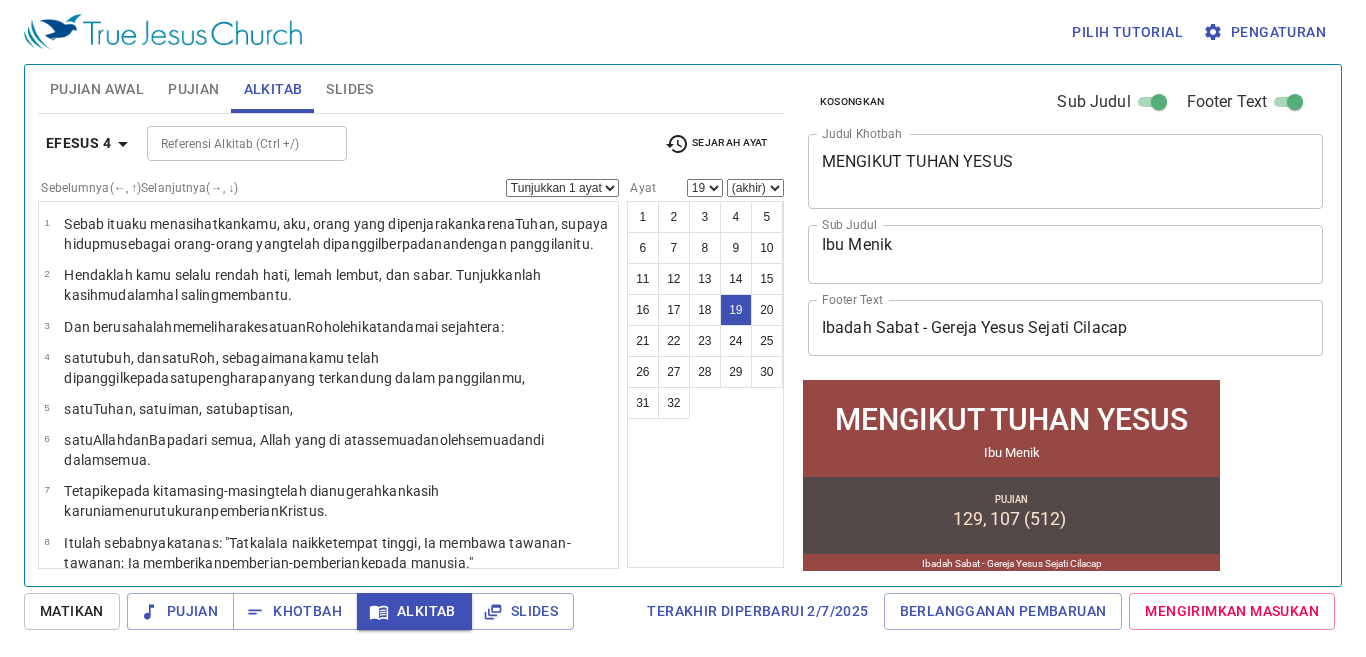 scroll, scrollTop: 720, scrollLeft: 0, axis: vertical 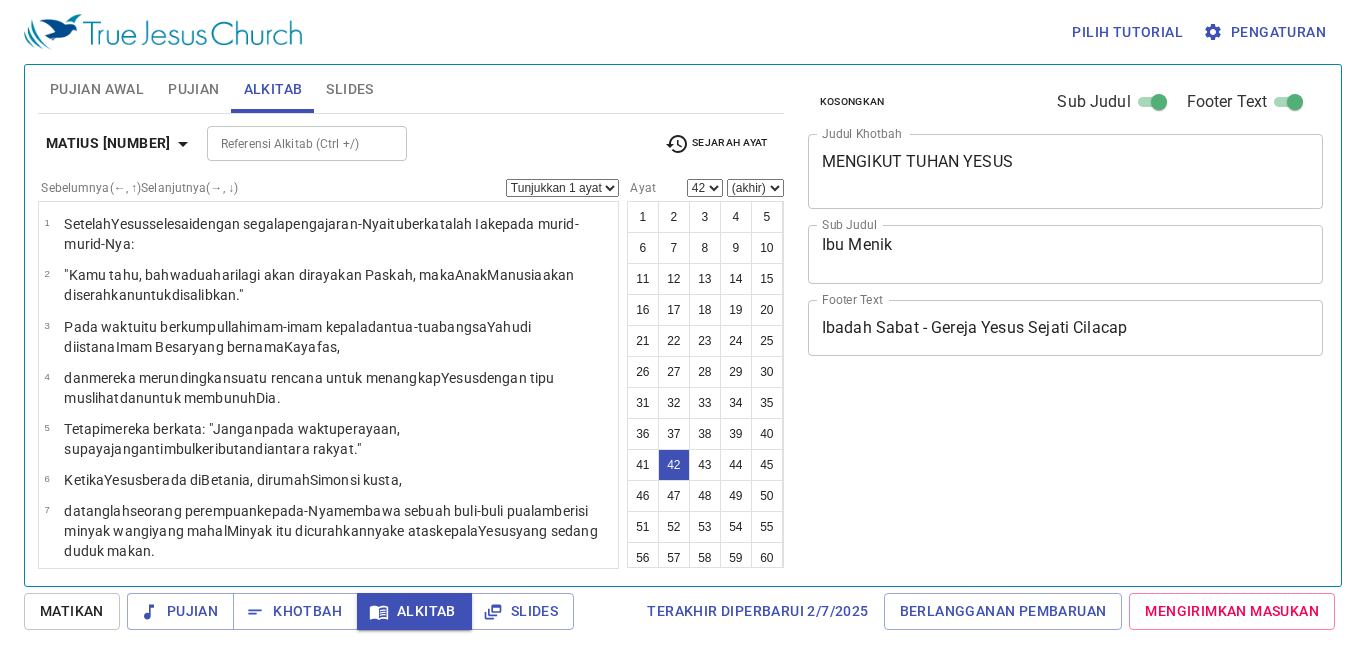 select on "42" 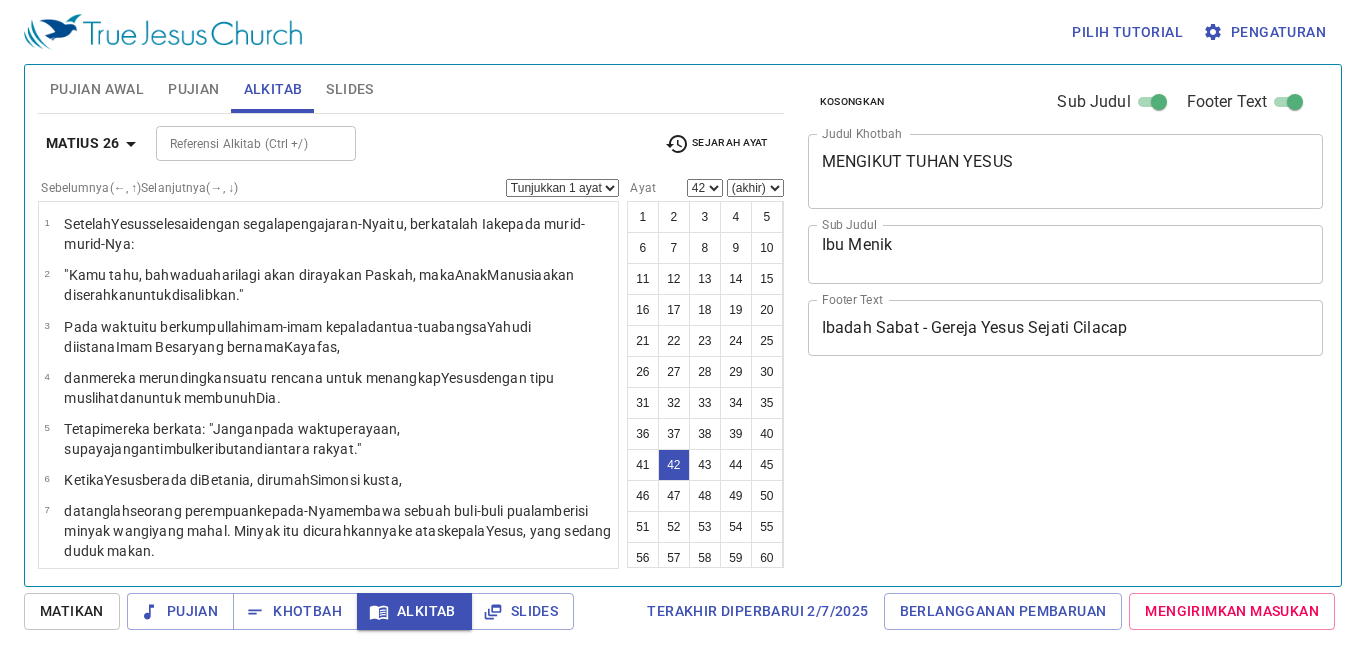 select on "42" 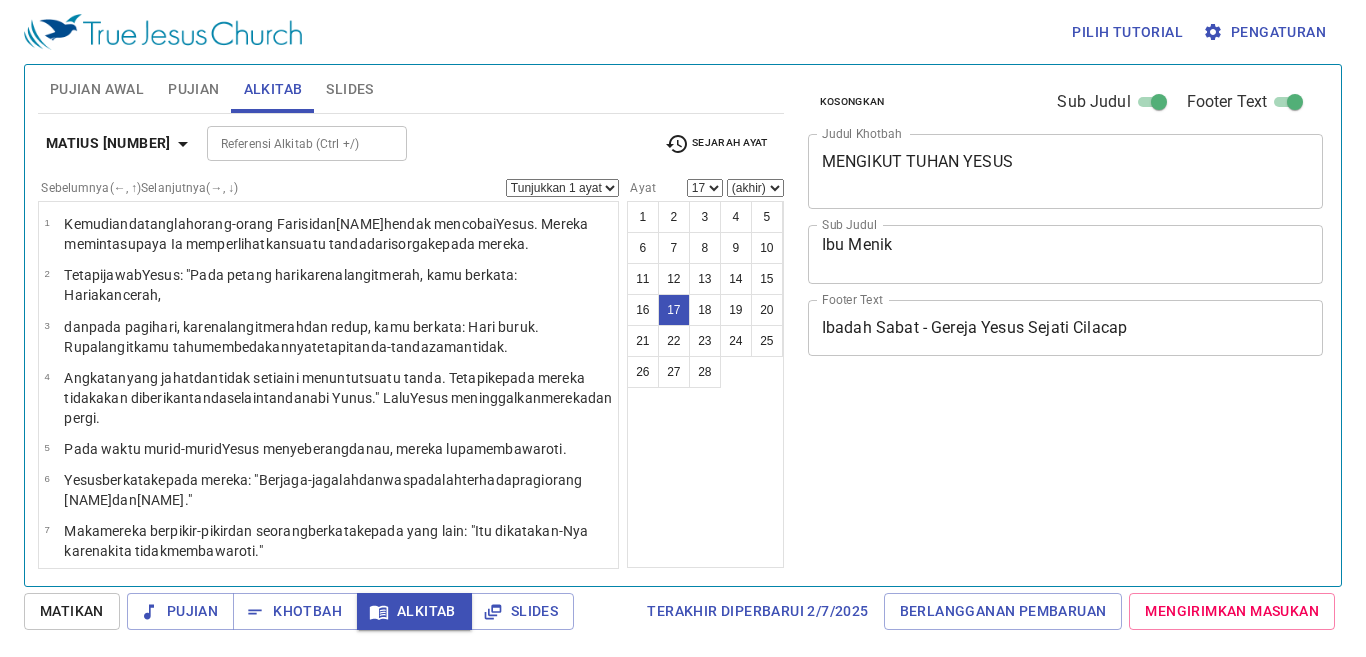select on "17" 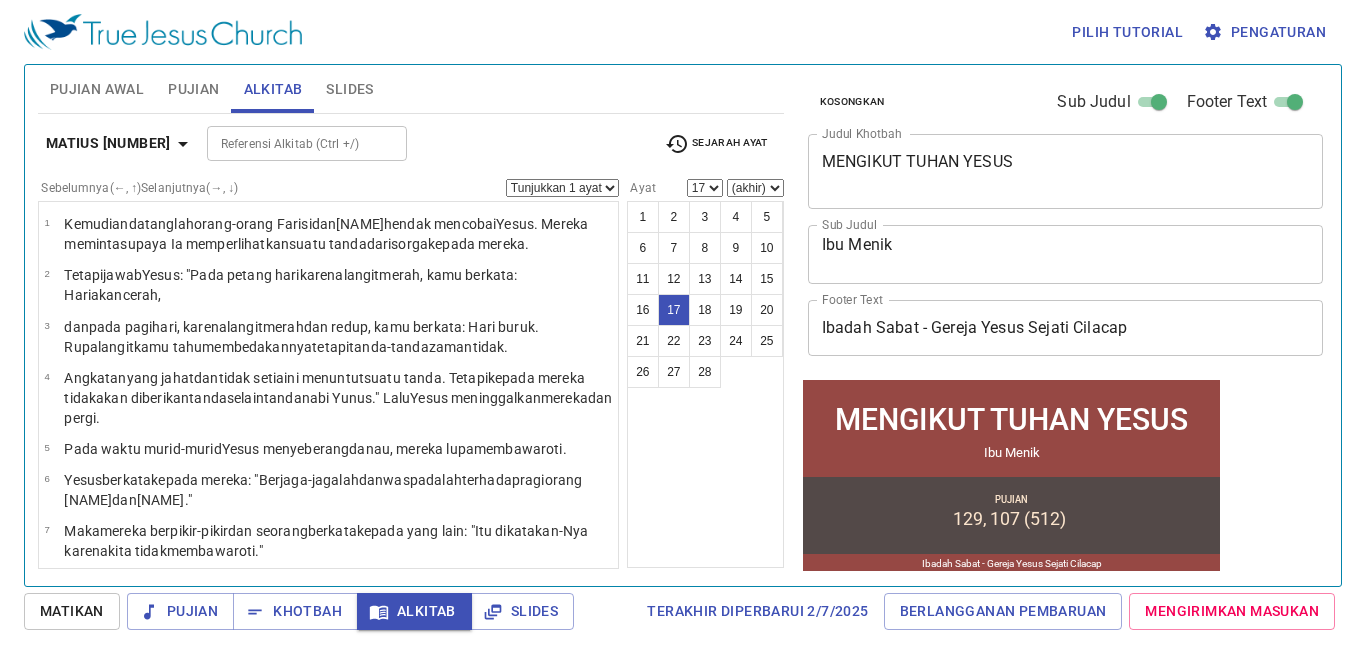 scroll, scrollTop: 629, scrollLeft: 0, axis: vertical 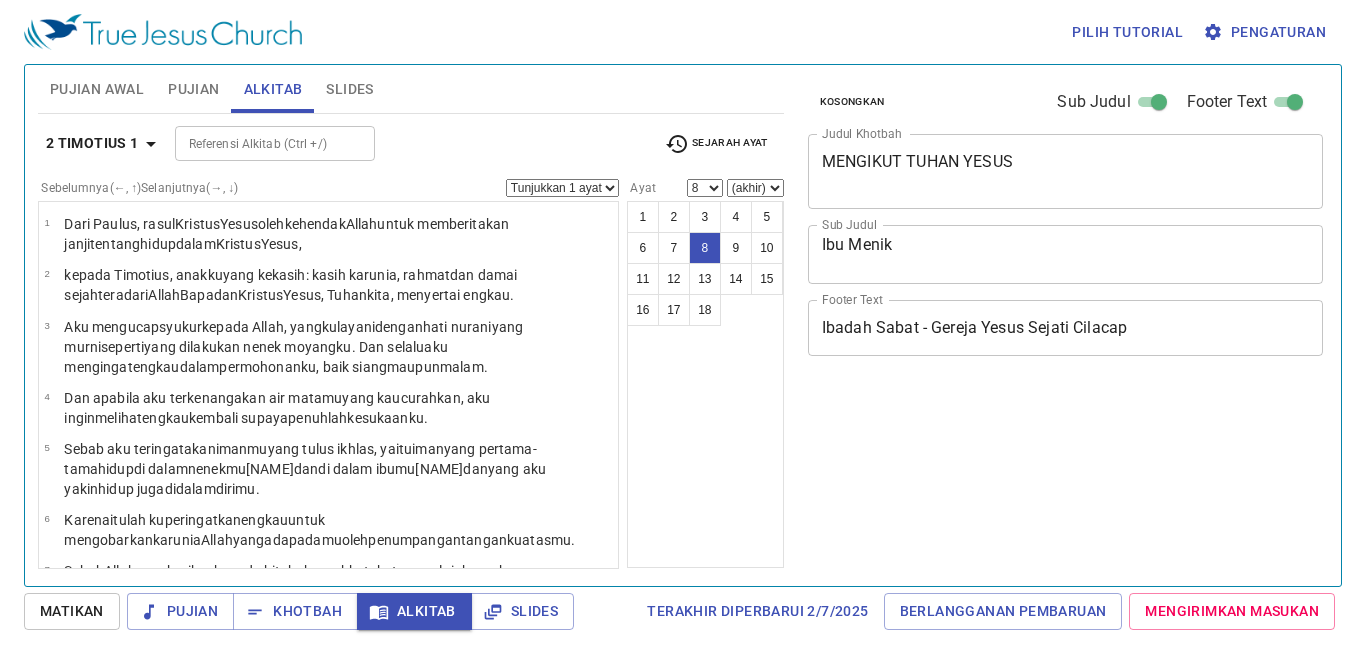 select on "8" 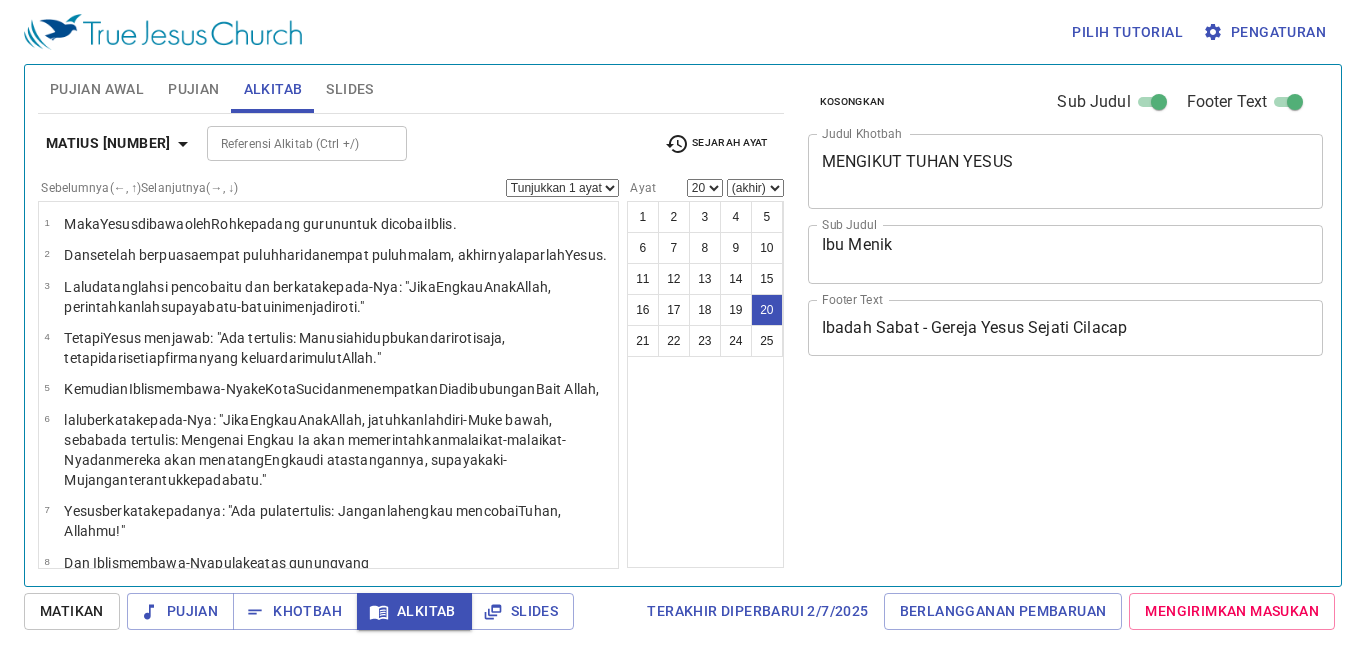 select on "20" 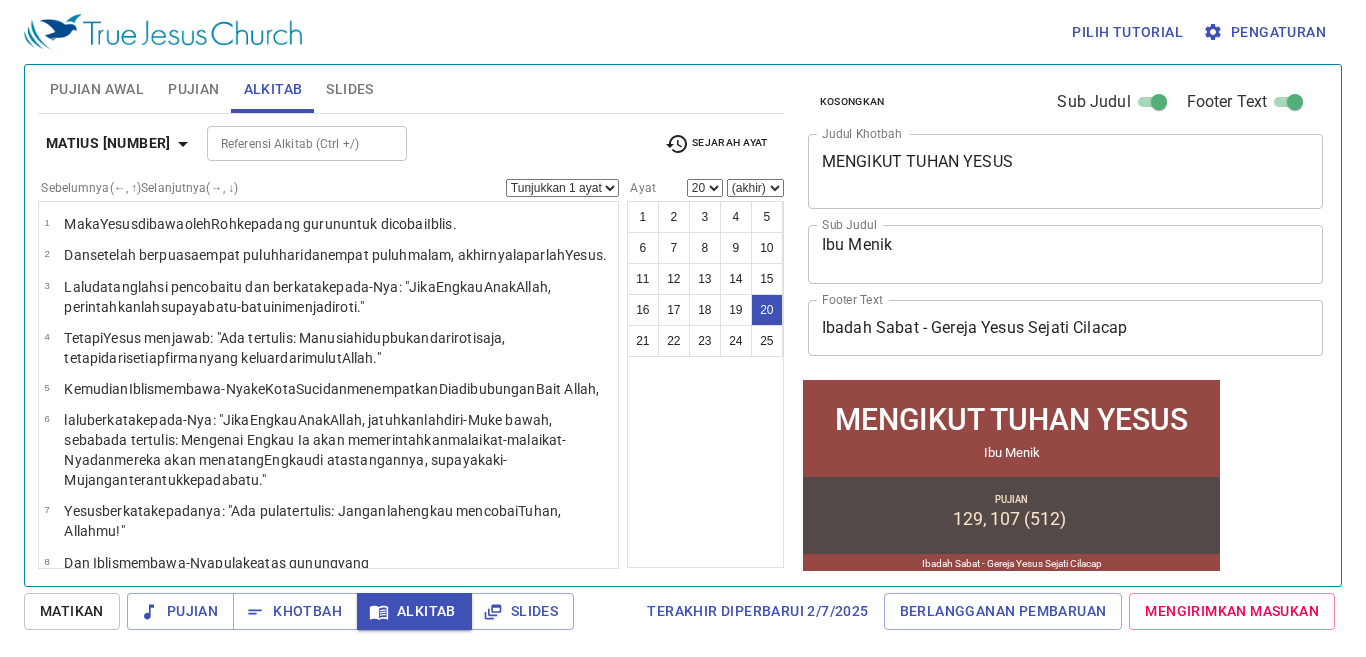 scroll, scrollTop: 792, scrollLeft: 0, axis: vertical 